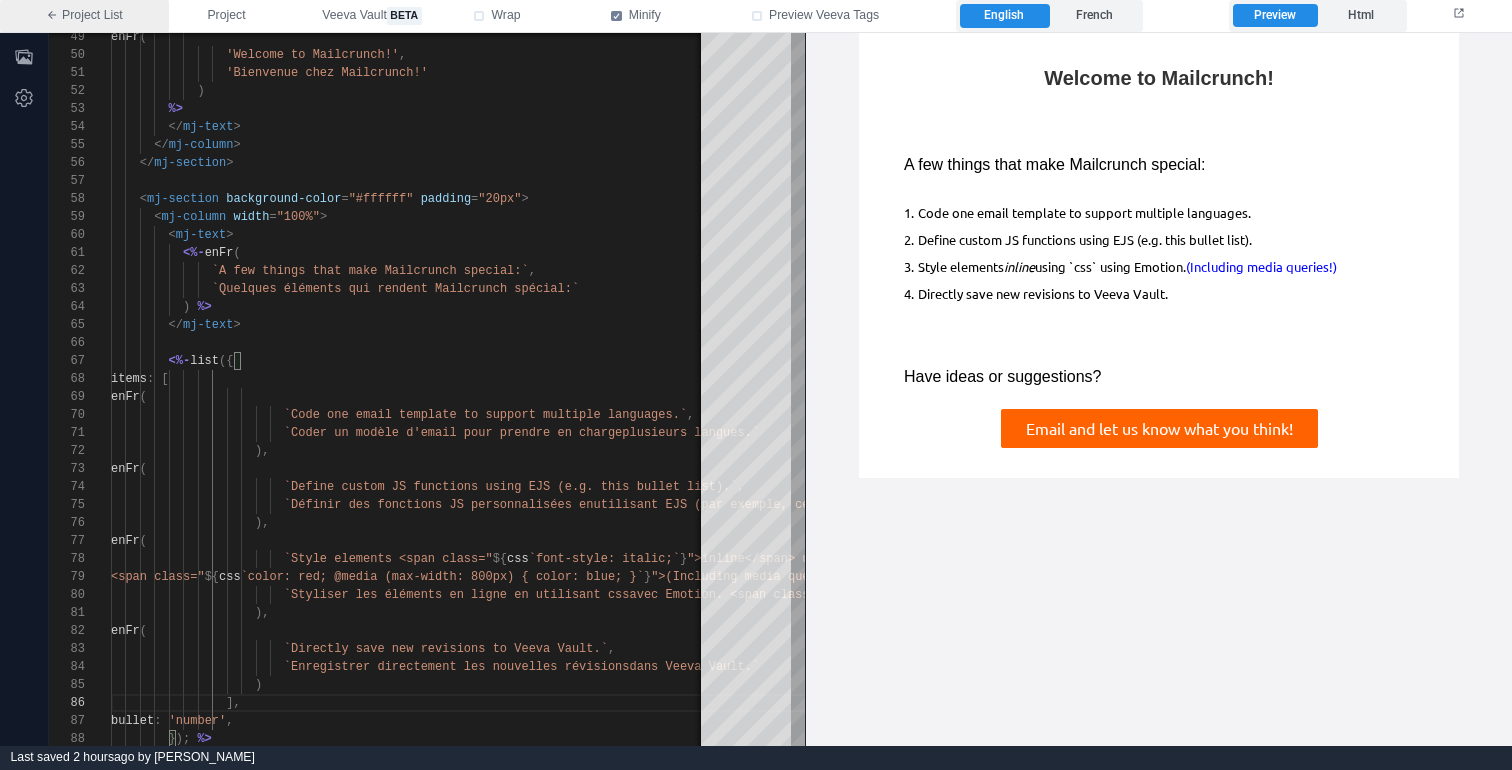 scroll, scrollTop: 0, scrollLeft: 0, axis: both 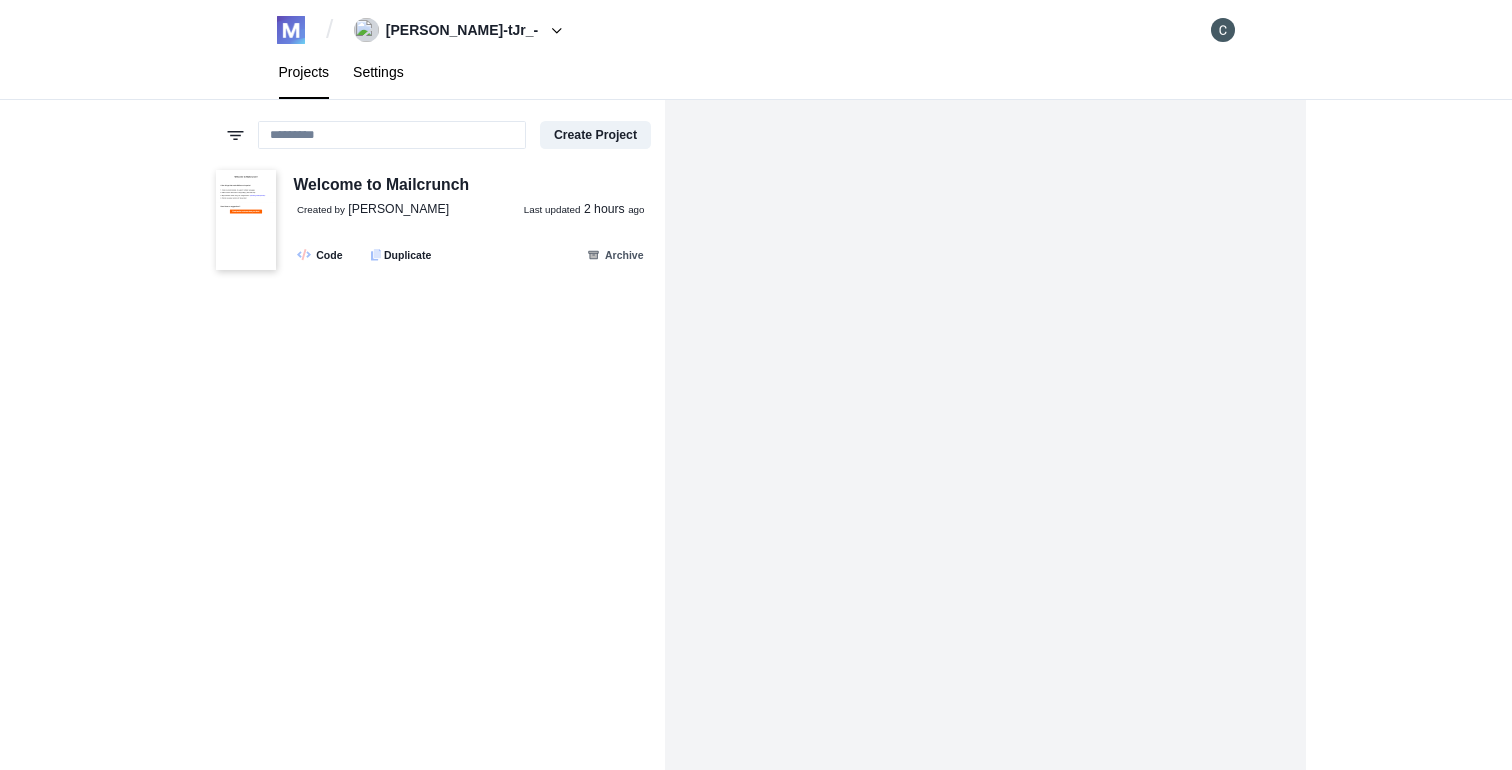 click on "Settings" at bounding box center (378, 72) 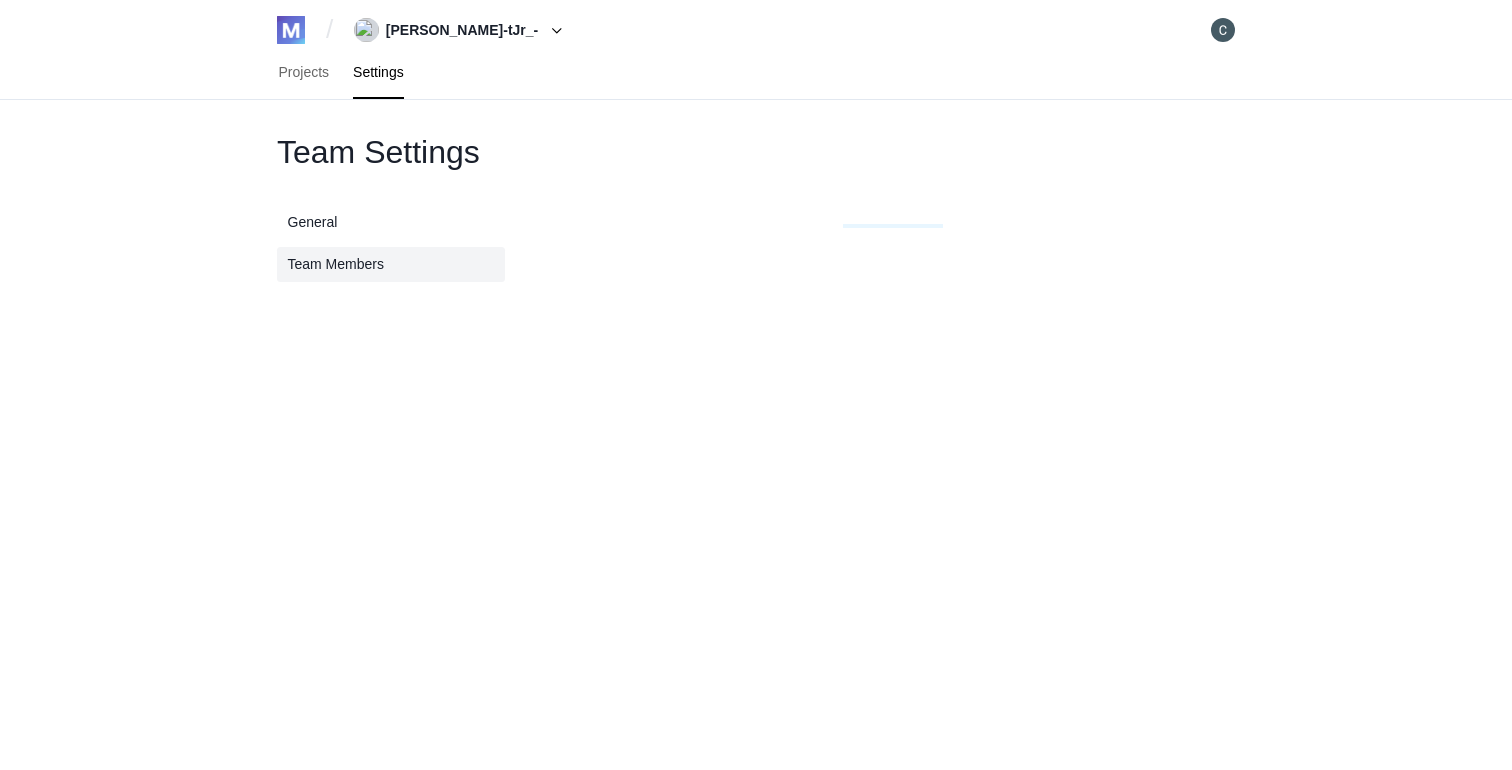 click on "Team Members" at bounding box center [391, 264] 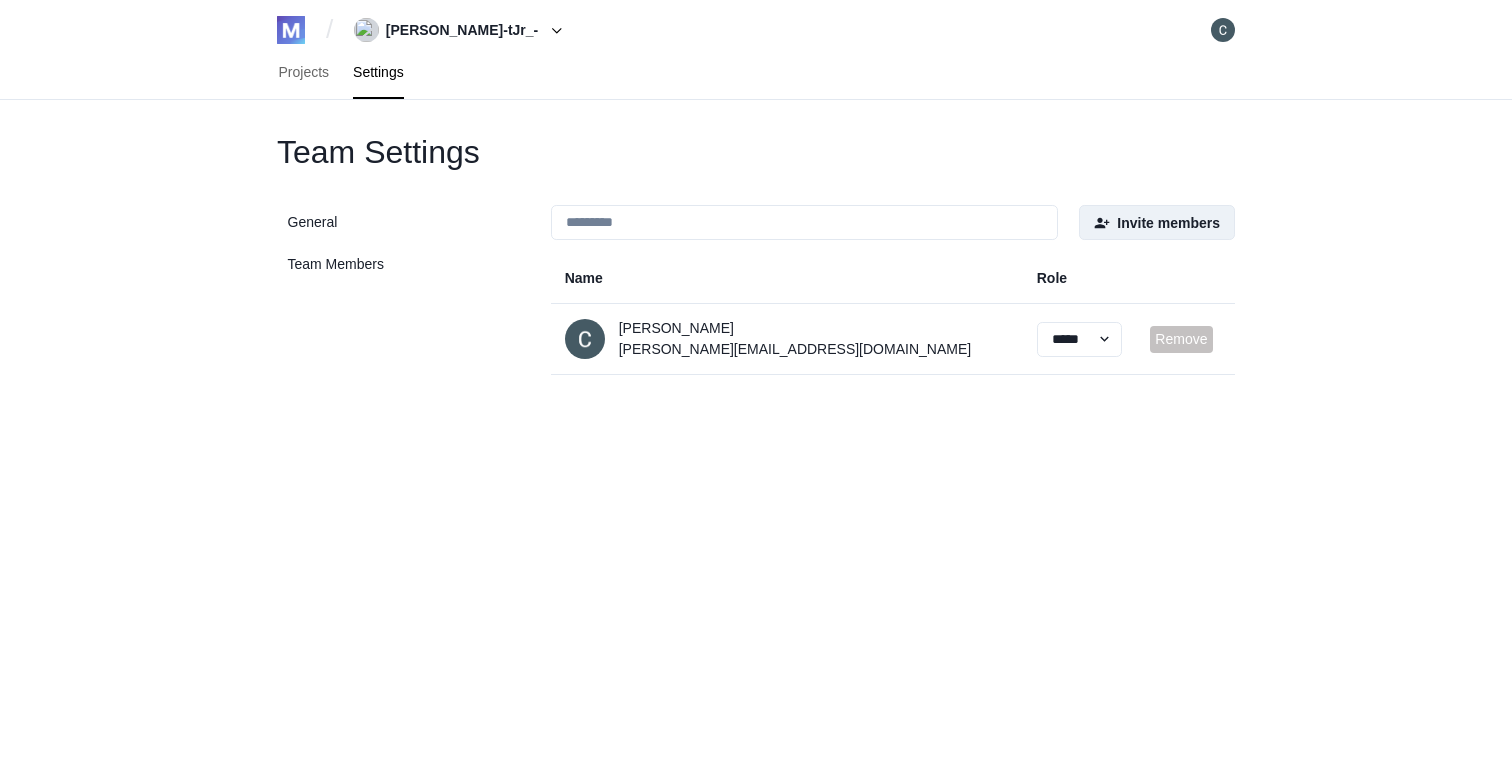 click on "Invite members" at bounding box center (1157, 222) 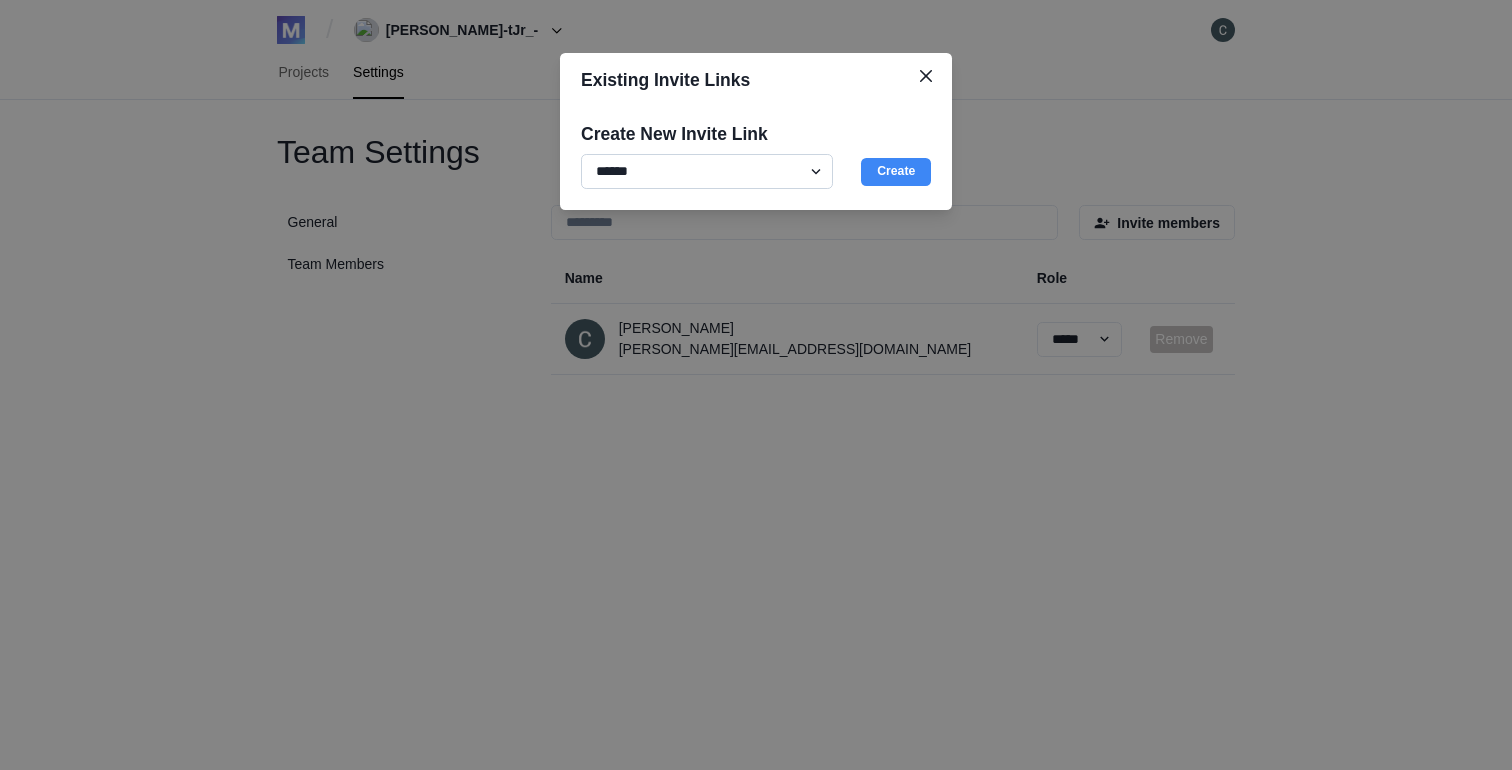 click on "***** ******" at bounding box center (707, 171) 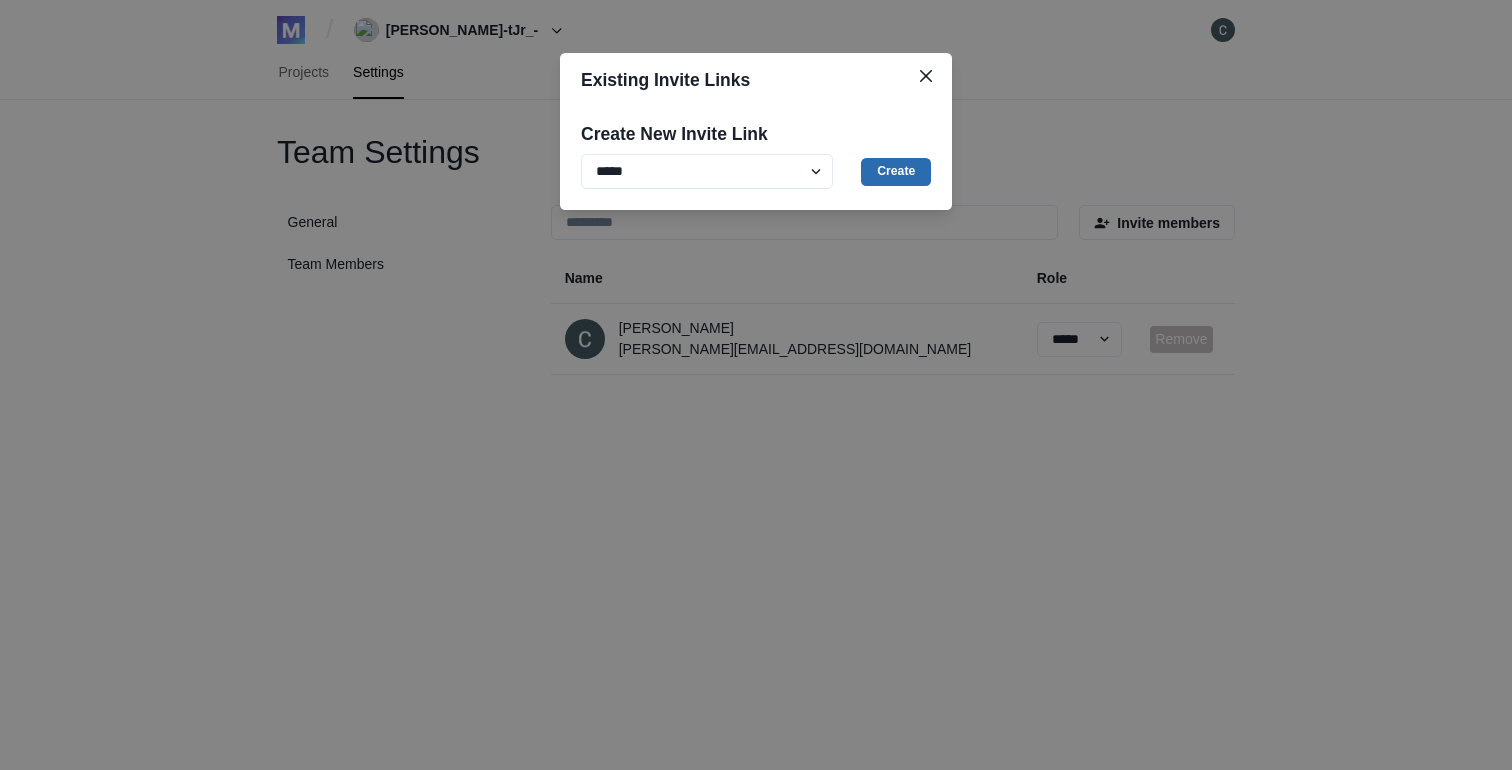 click on "Create" at bounding box center (896, 172) 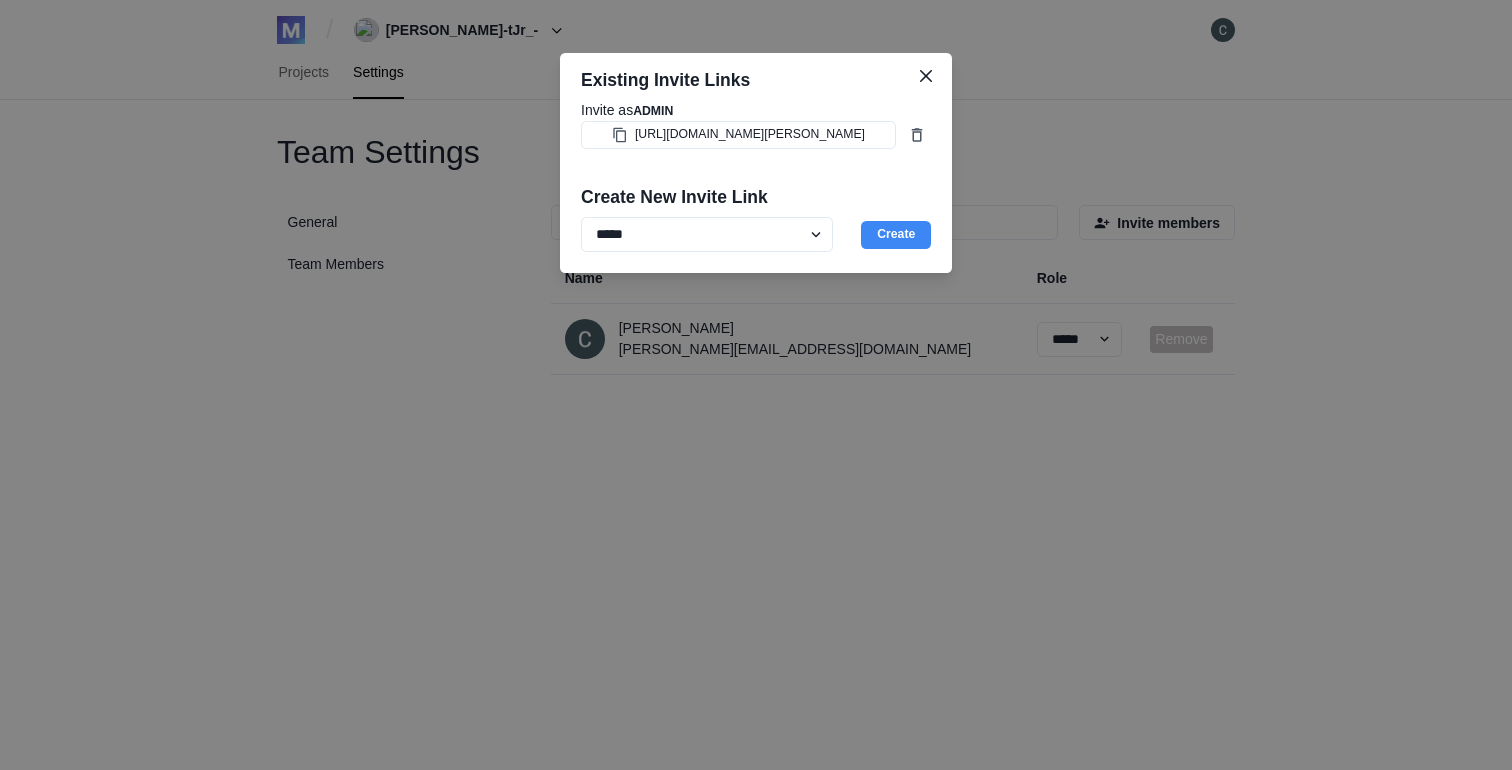 click on "Invite as  ADMIN https://www.mailcrunch.io/accept-invitation/chang-tJr_-:02a2f1c7-d963-48a6-a9b4-59e262520cea" at bounding box center (756, 131) 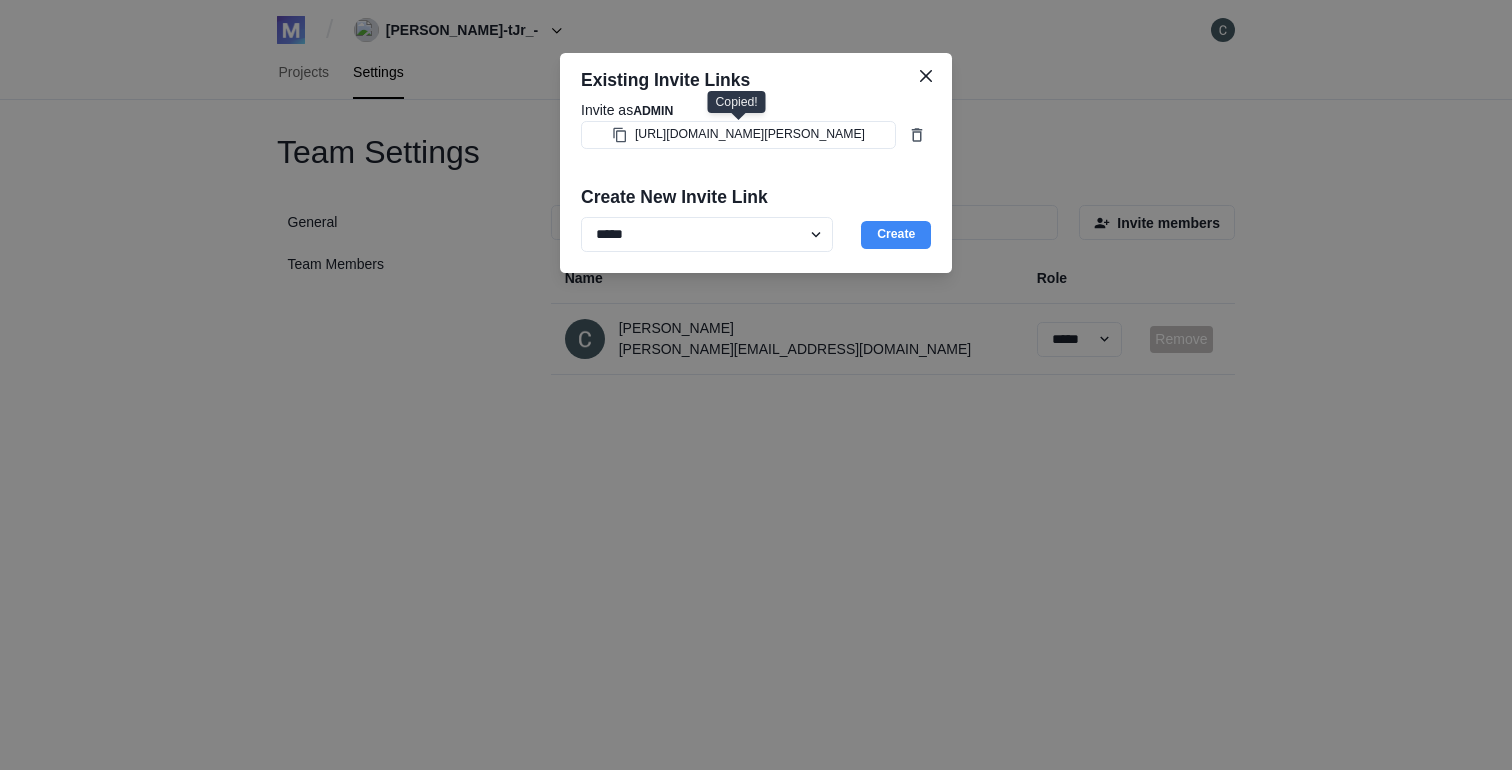 type 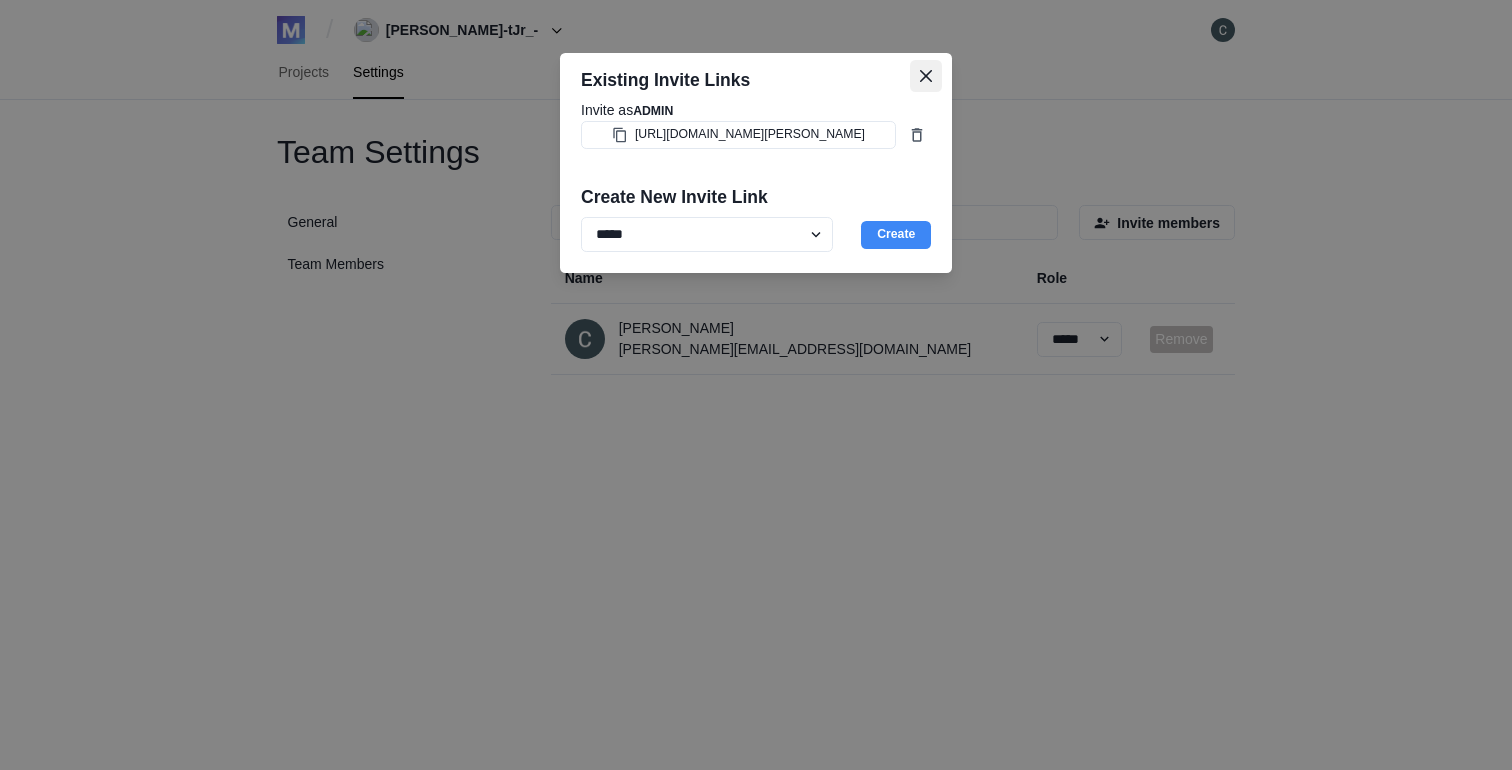 click 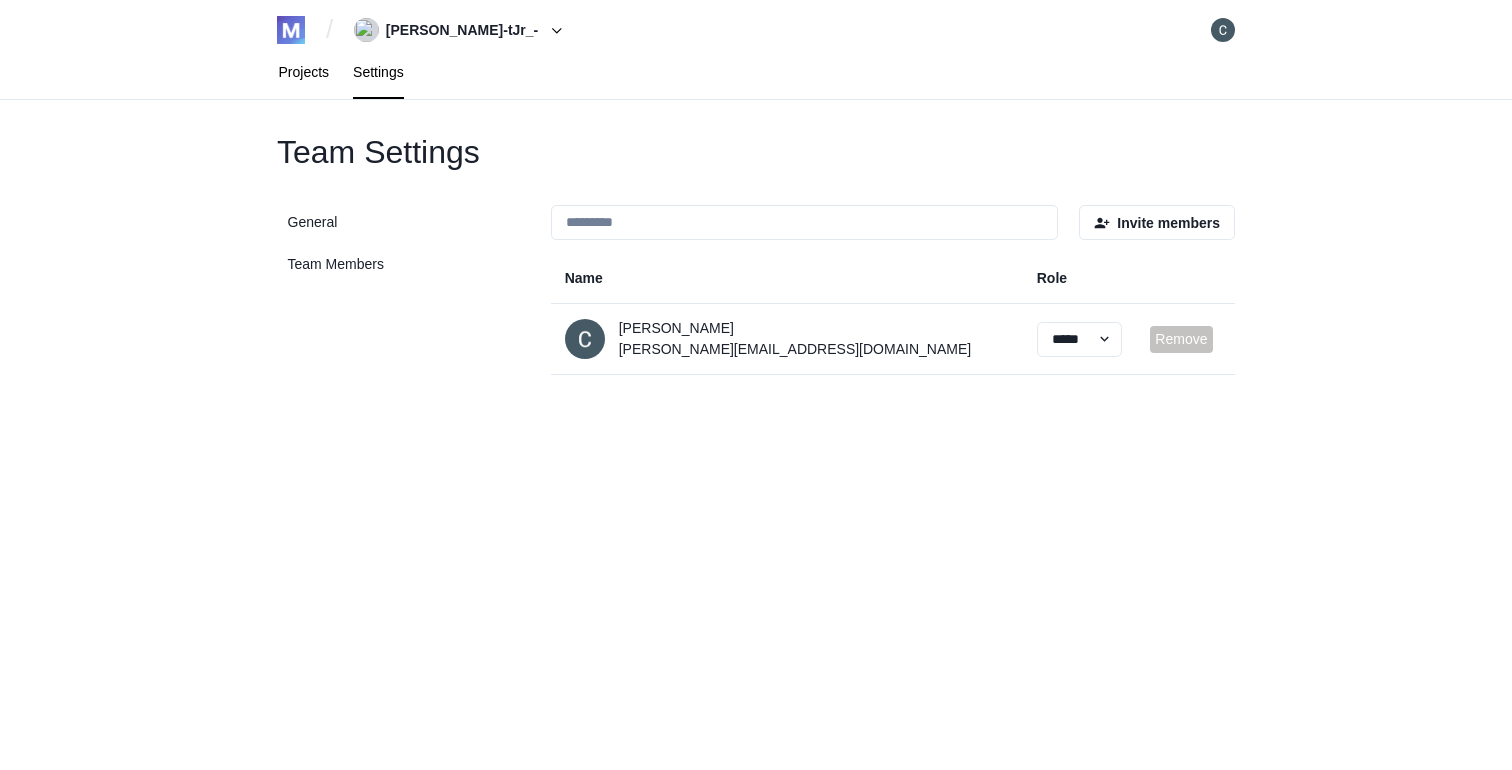 click on "Projects" at bounding box center (304, 72) 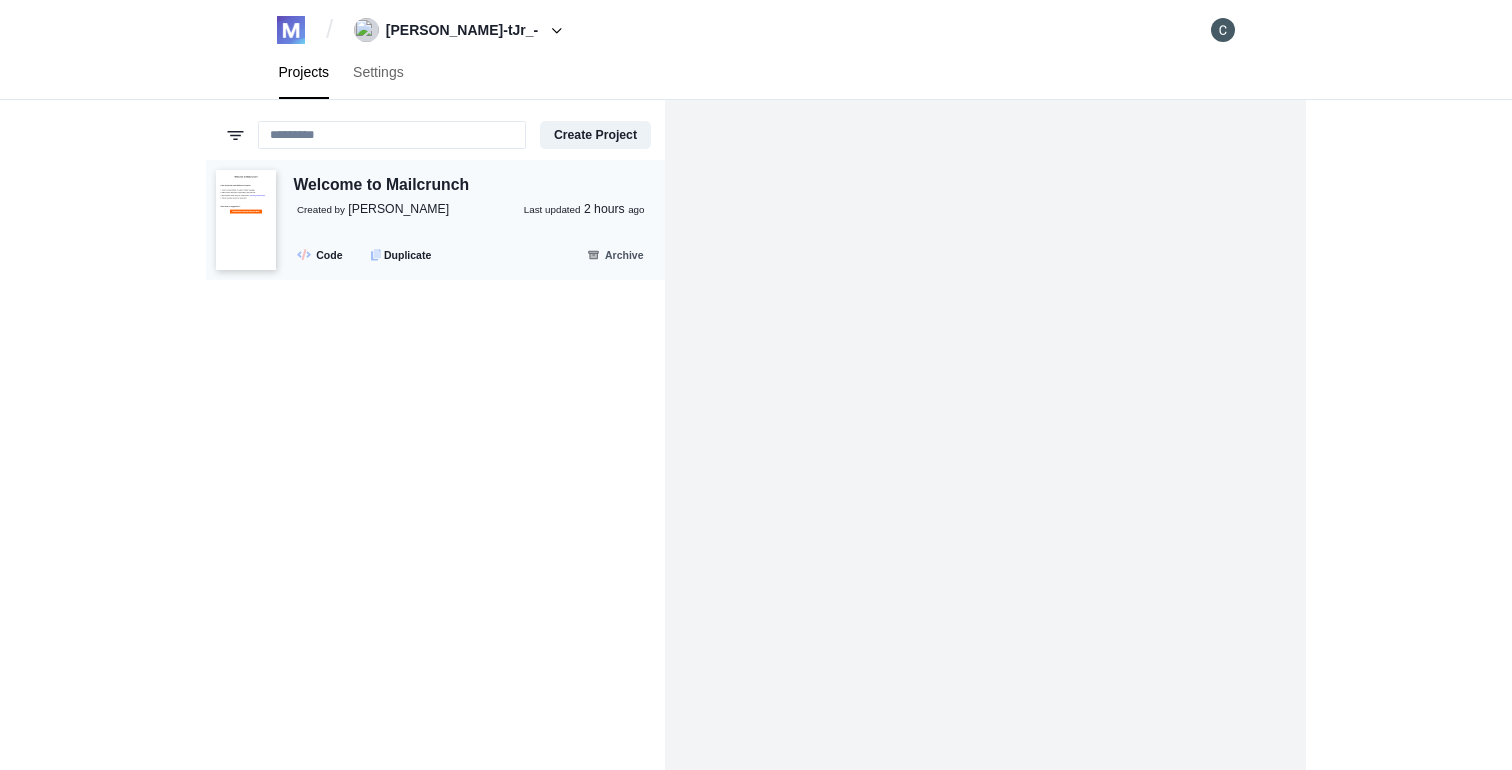 click on "Welcome to Mailcrunch" at bounding box center (382, 185) 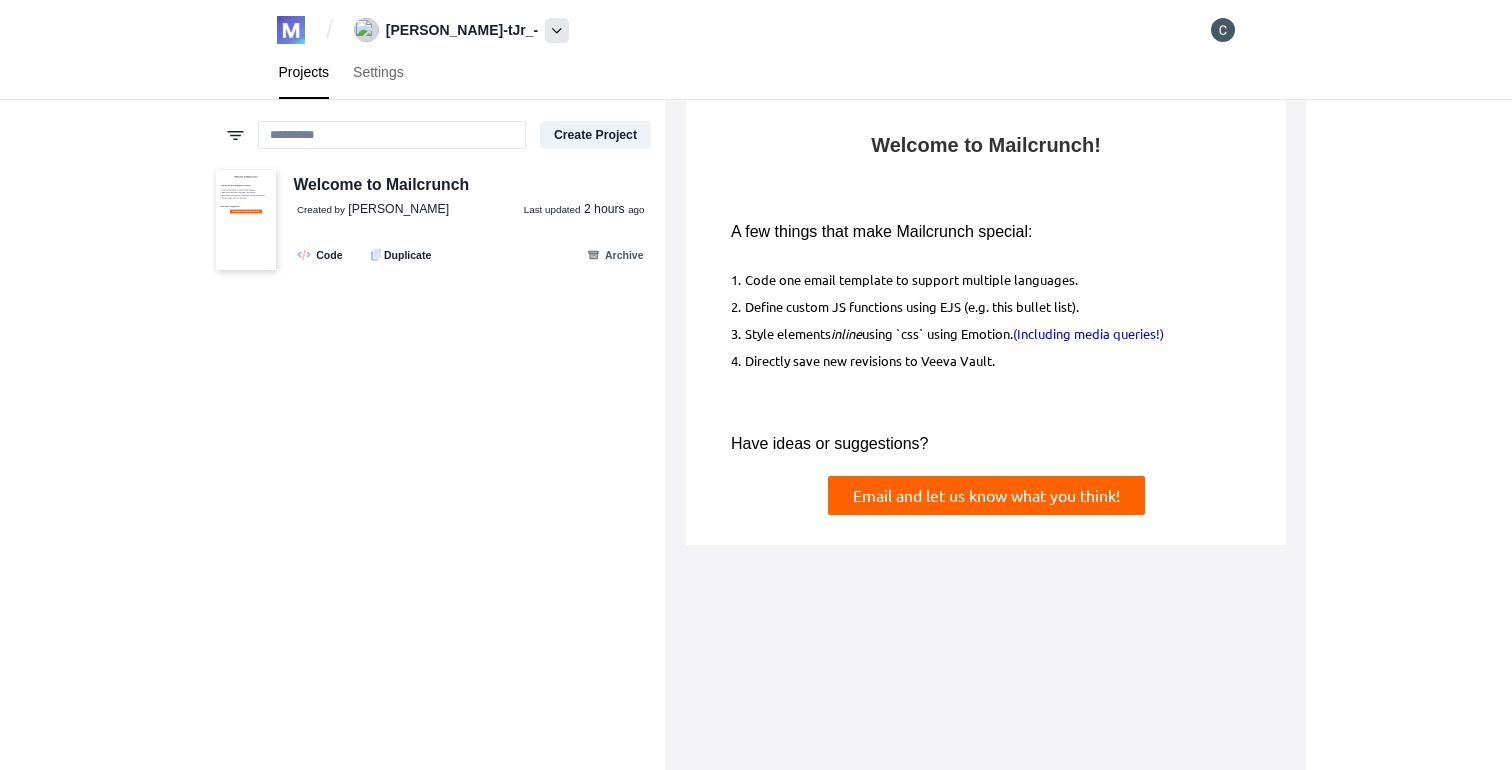 click at bounding box center [557, 30] 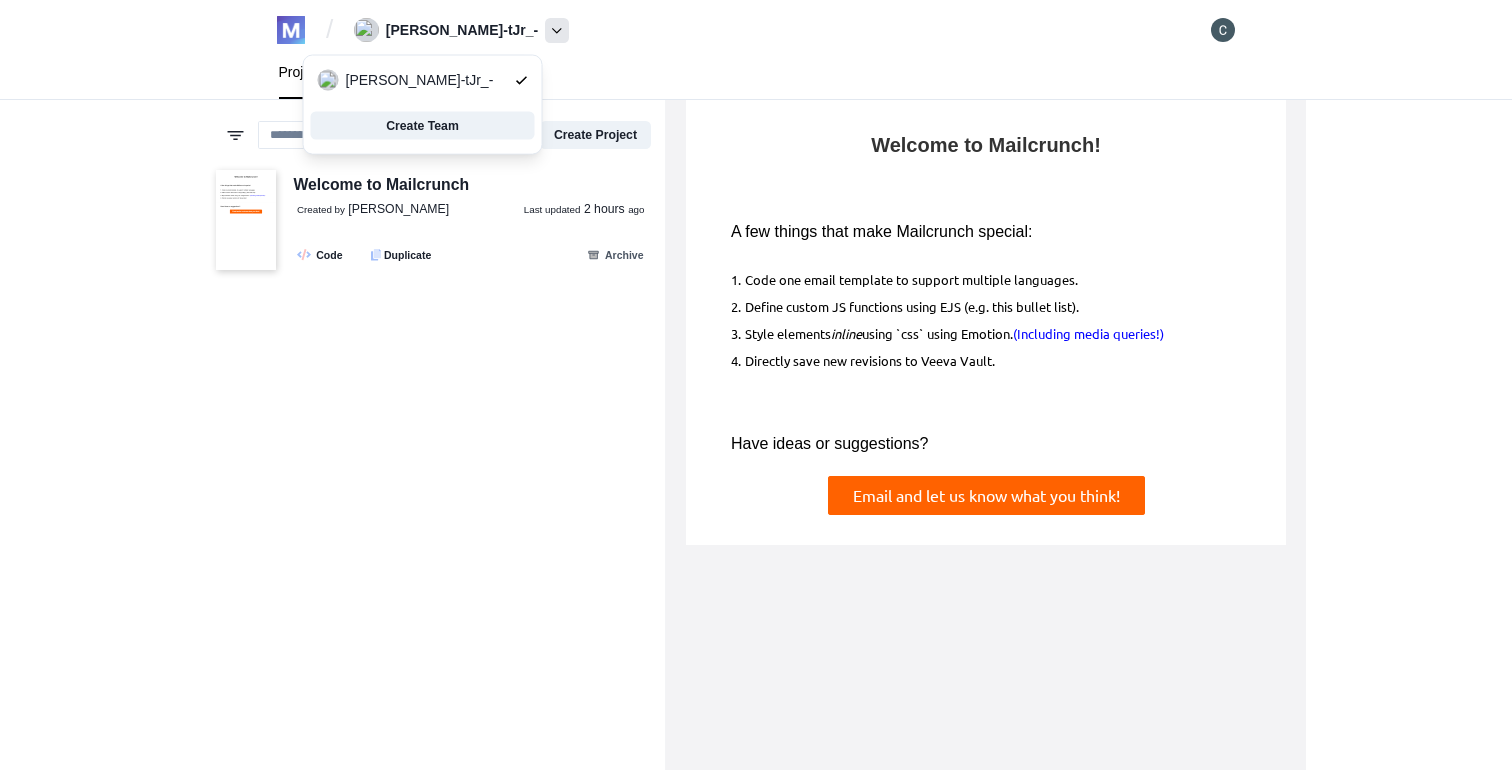 click at bounding box center [557, 30] 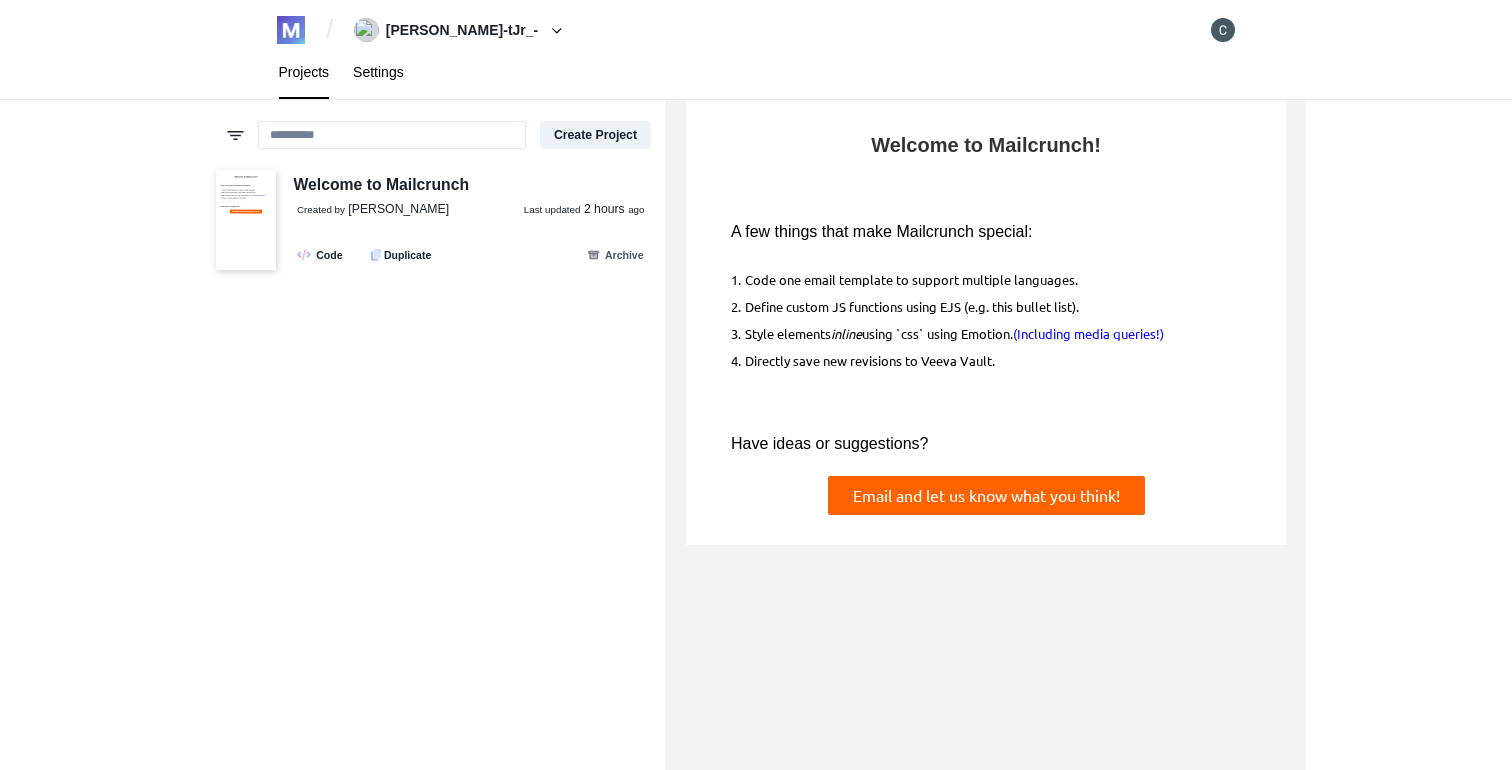 click on "Settings" at bounding box center (378, 72) 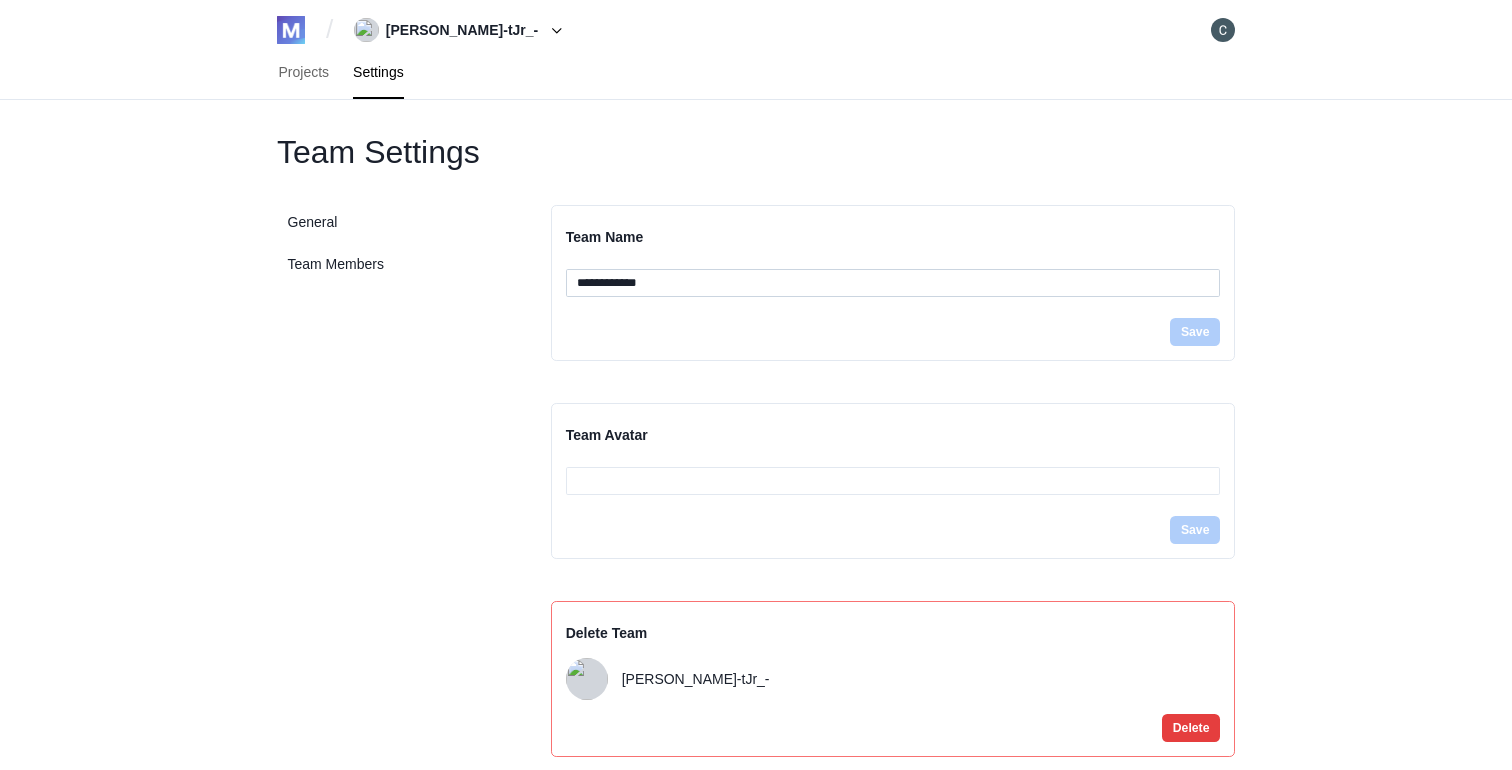 click on "**********" at bounding box center (893, 283) 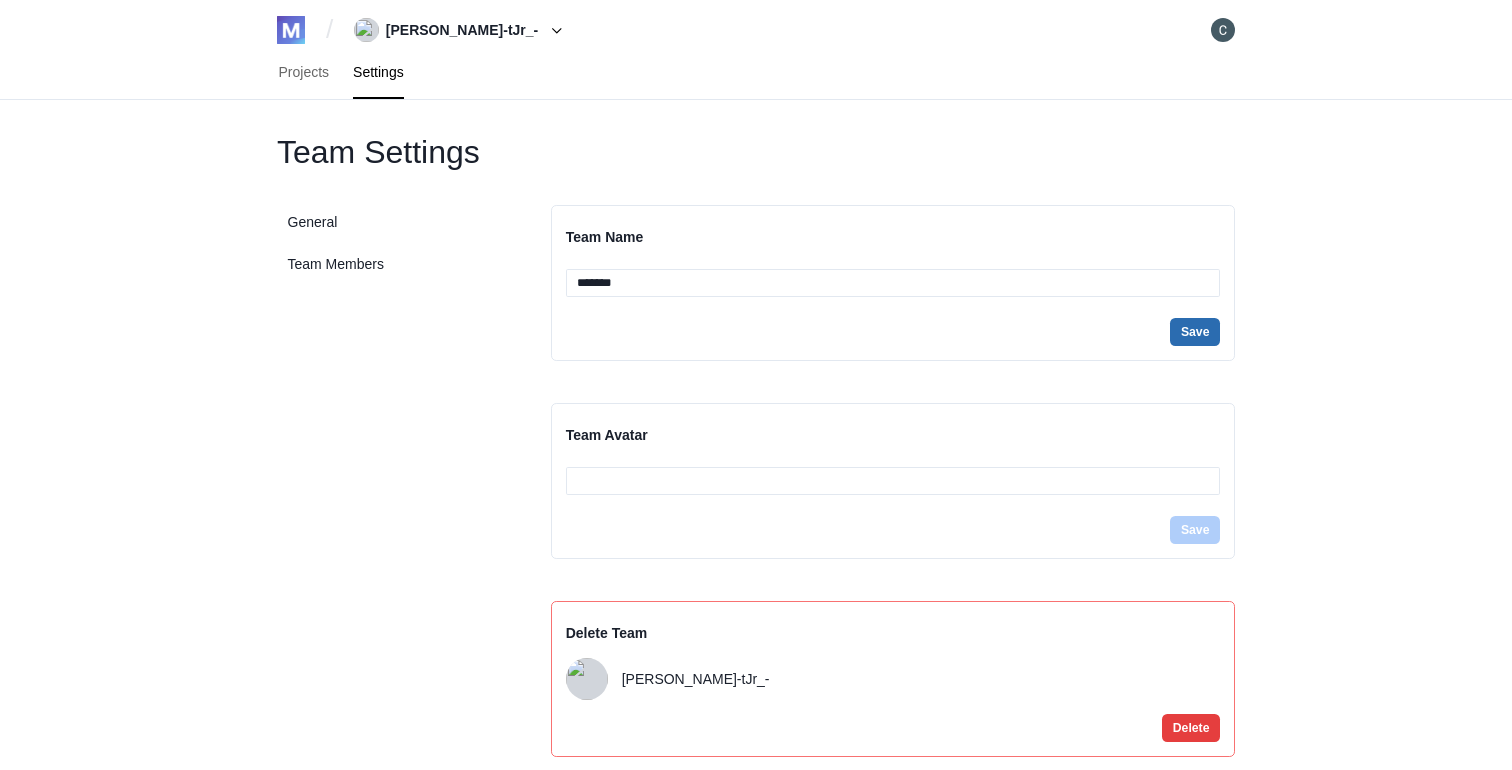 type on "*******" 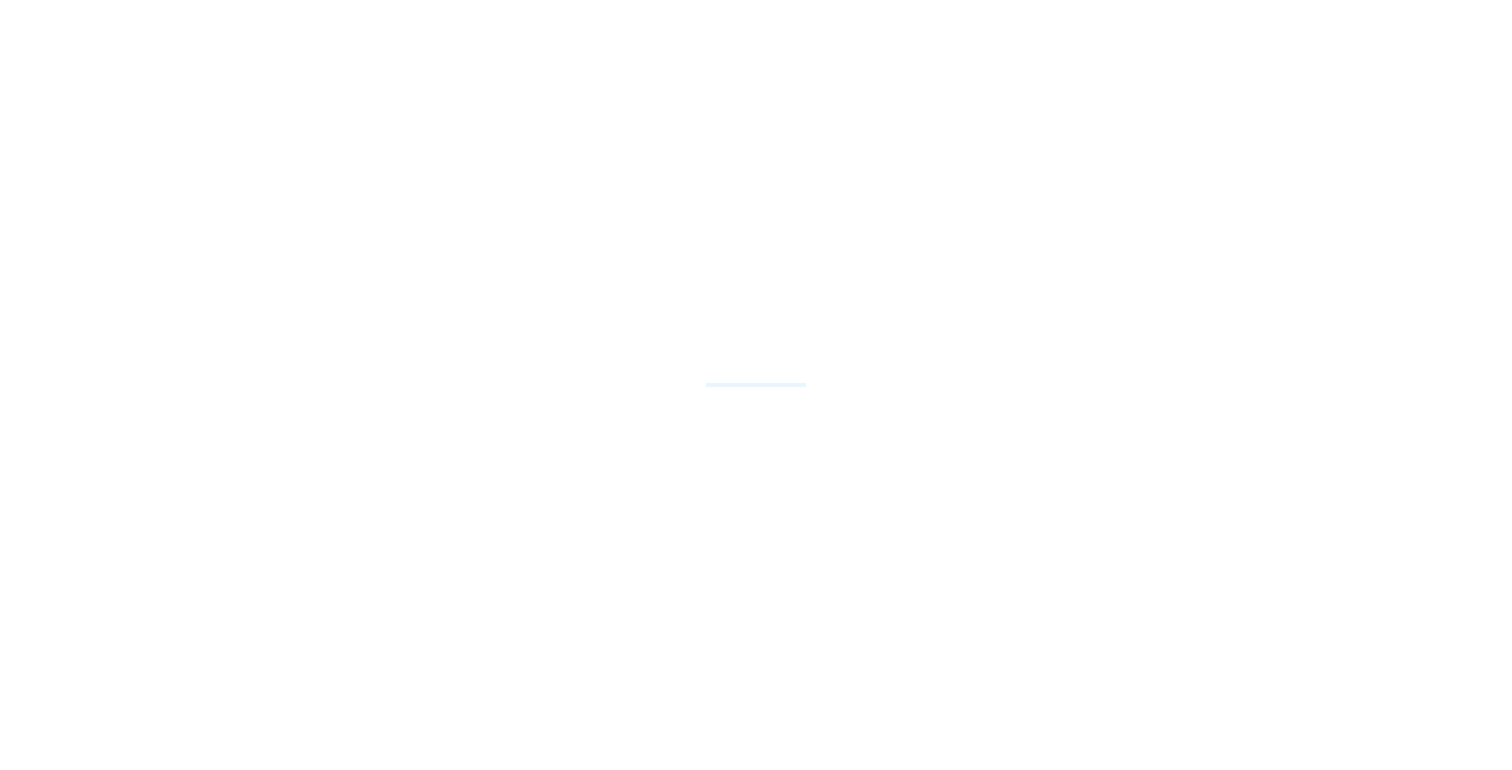 scroll, scrollTop: 0, scrollLeft: 0, axis: both 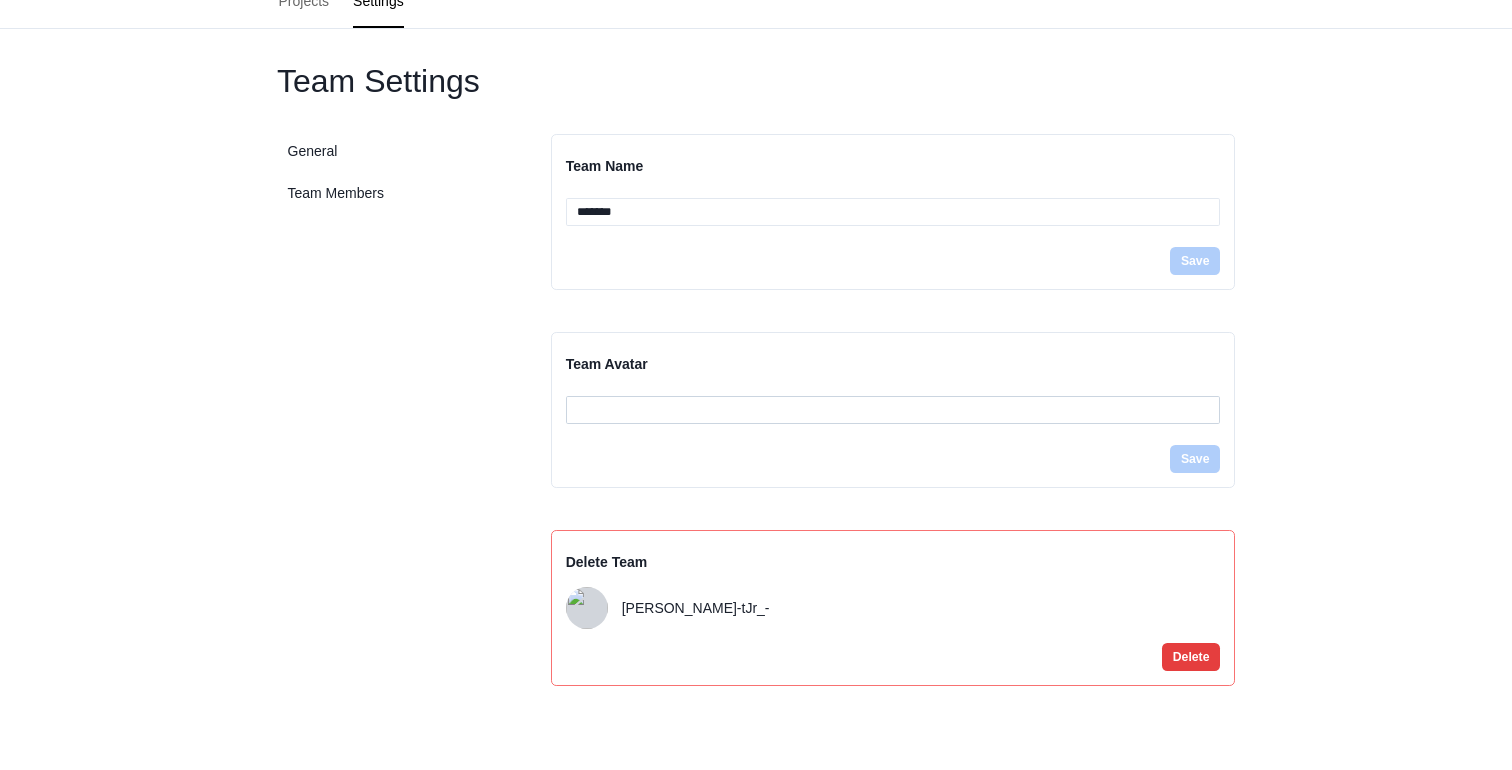 click at bounding box center (893, 410) 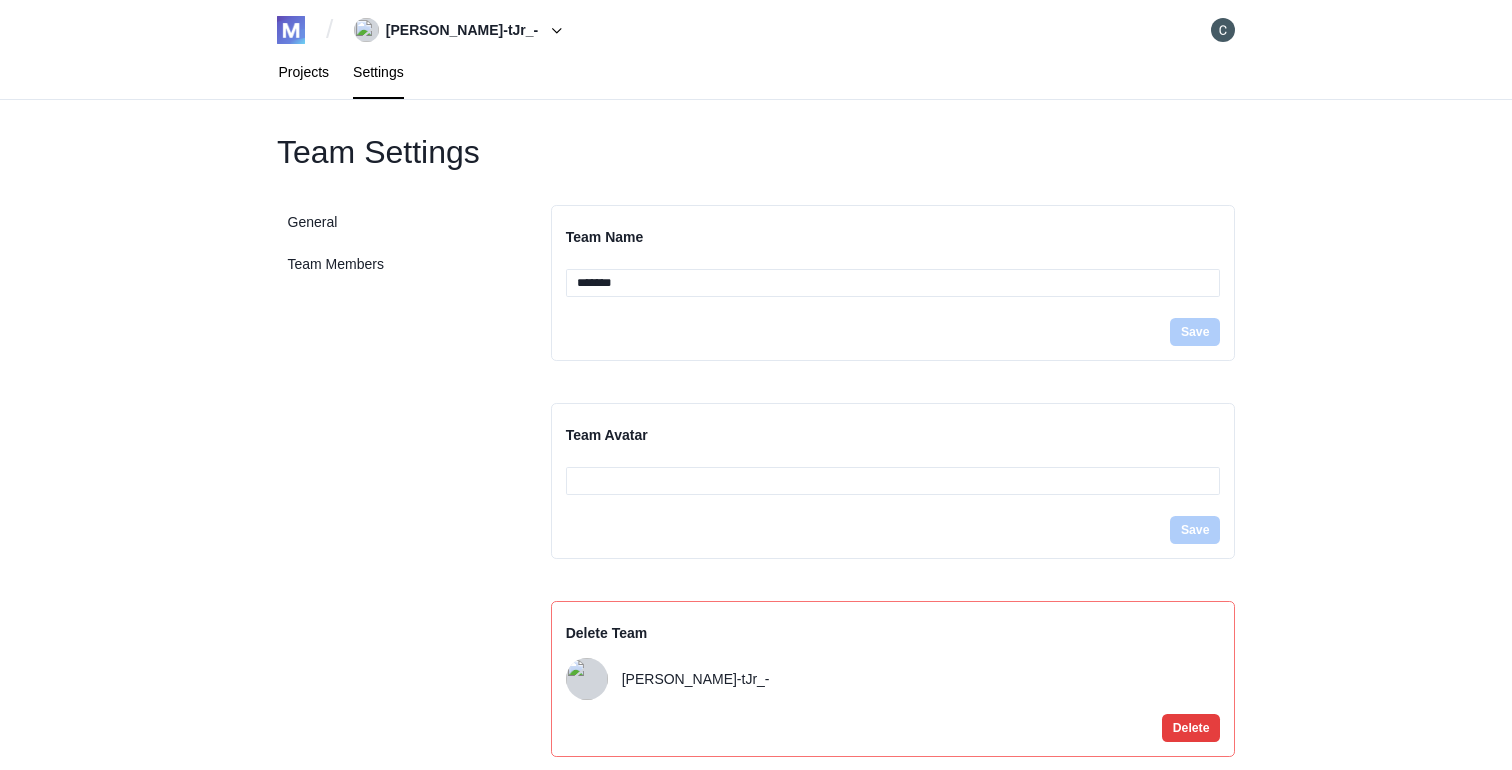 click on "Projects" at bounding box center (304, 72) 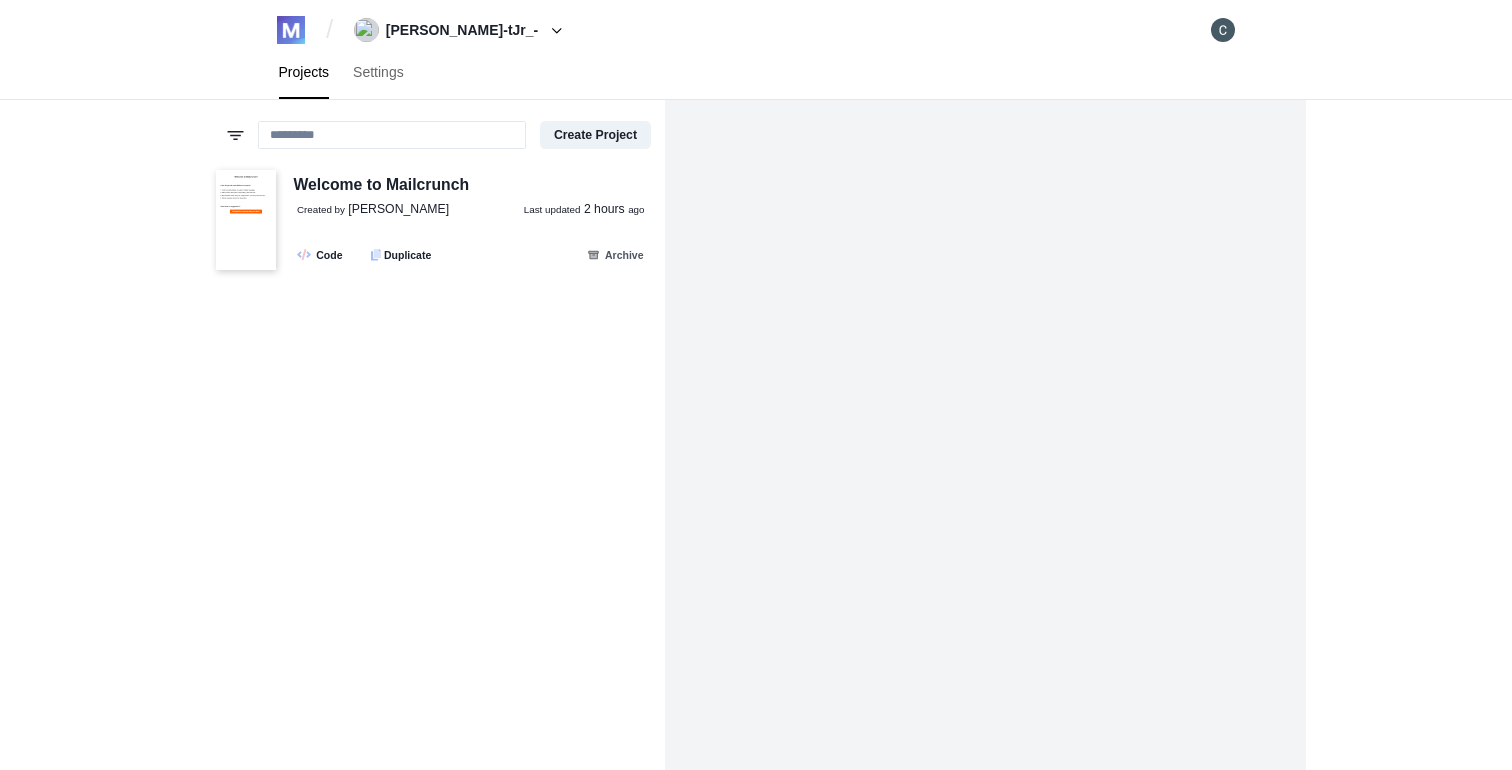 click at bounding box center [1223, 30] 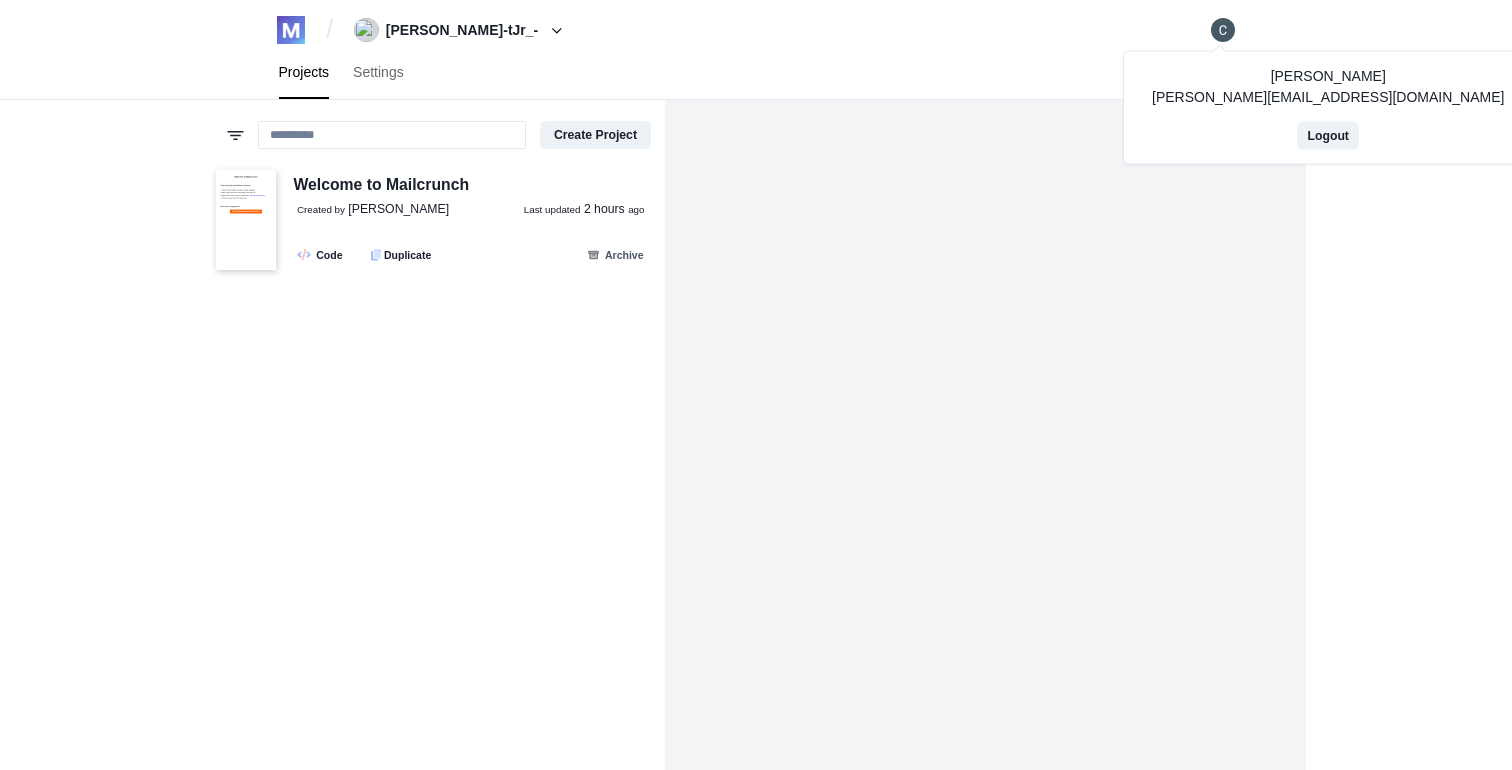 click at bounding box center [1223, 30] 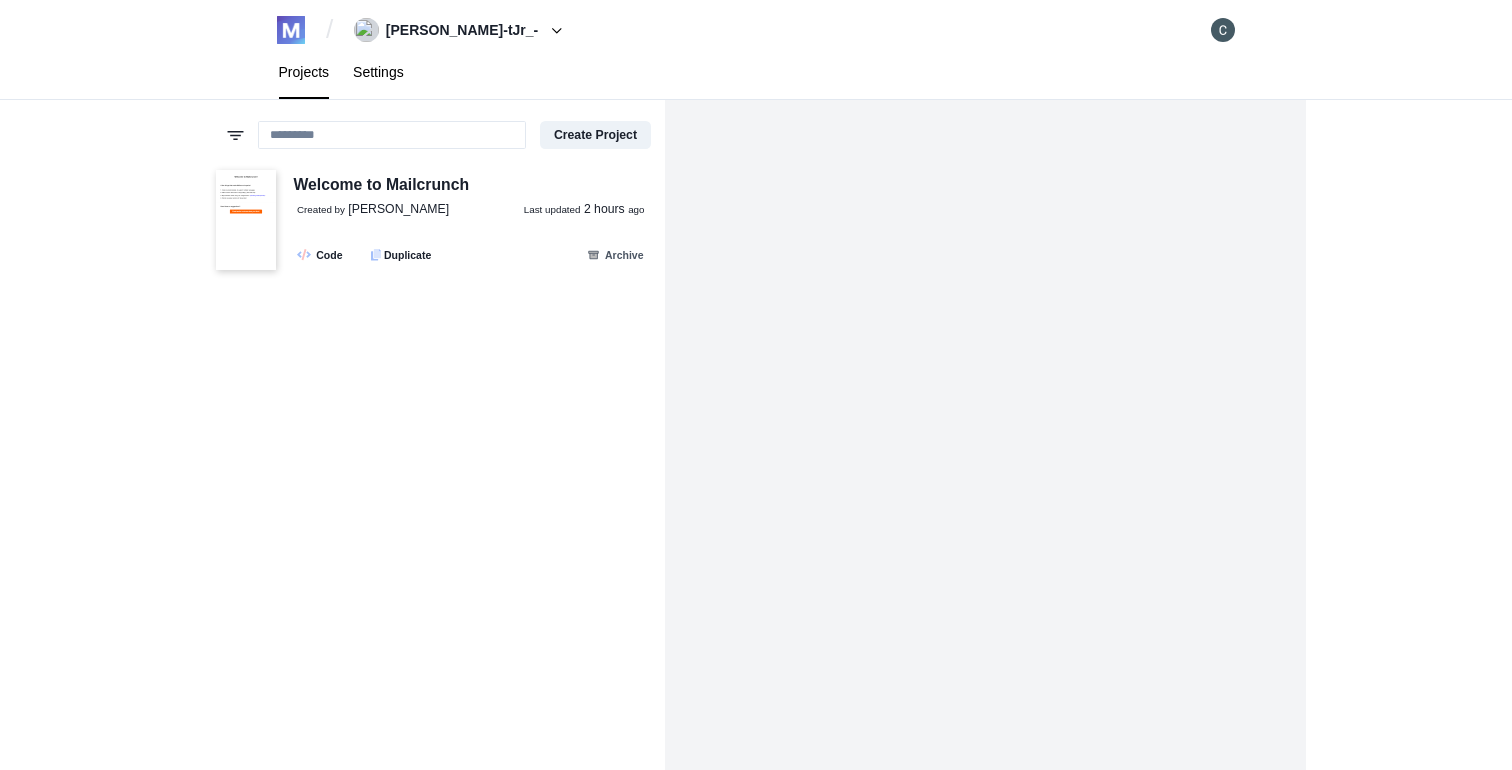 click on "Settings" at bounding box center [378, 72] 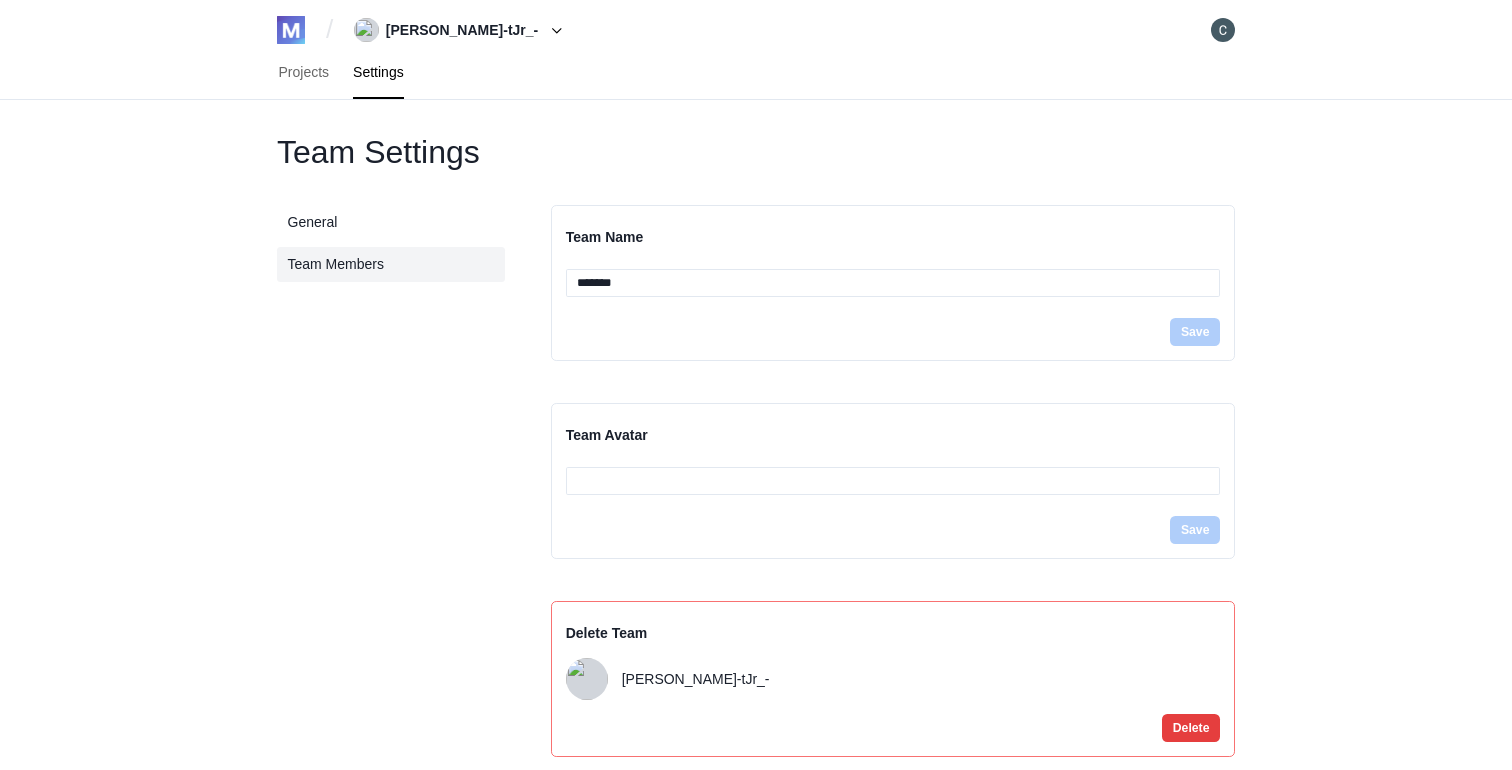 click on "Team Members" at bounding box center (391, 264) 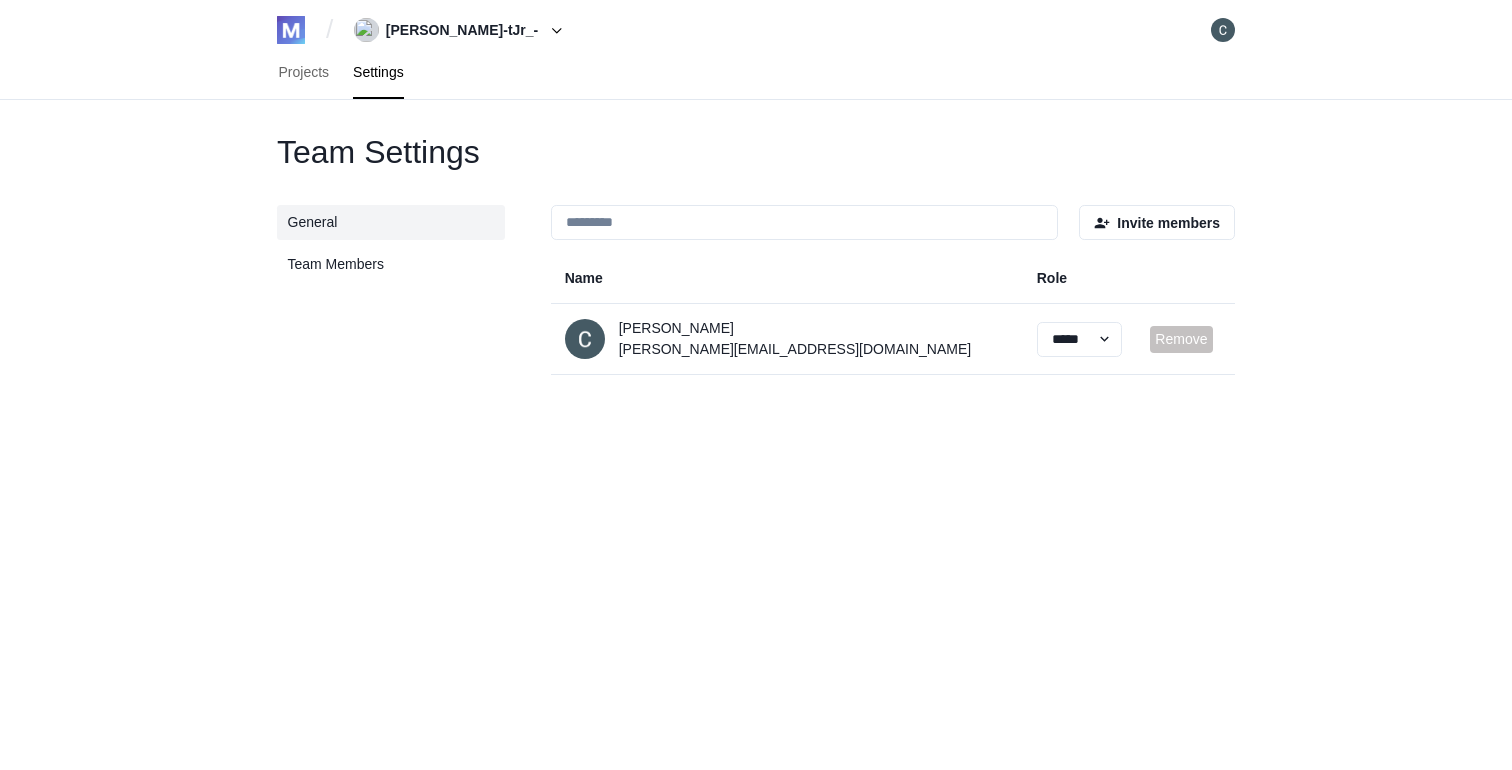 click on "General" at bounding box center (391, 222) 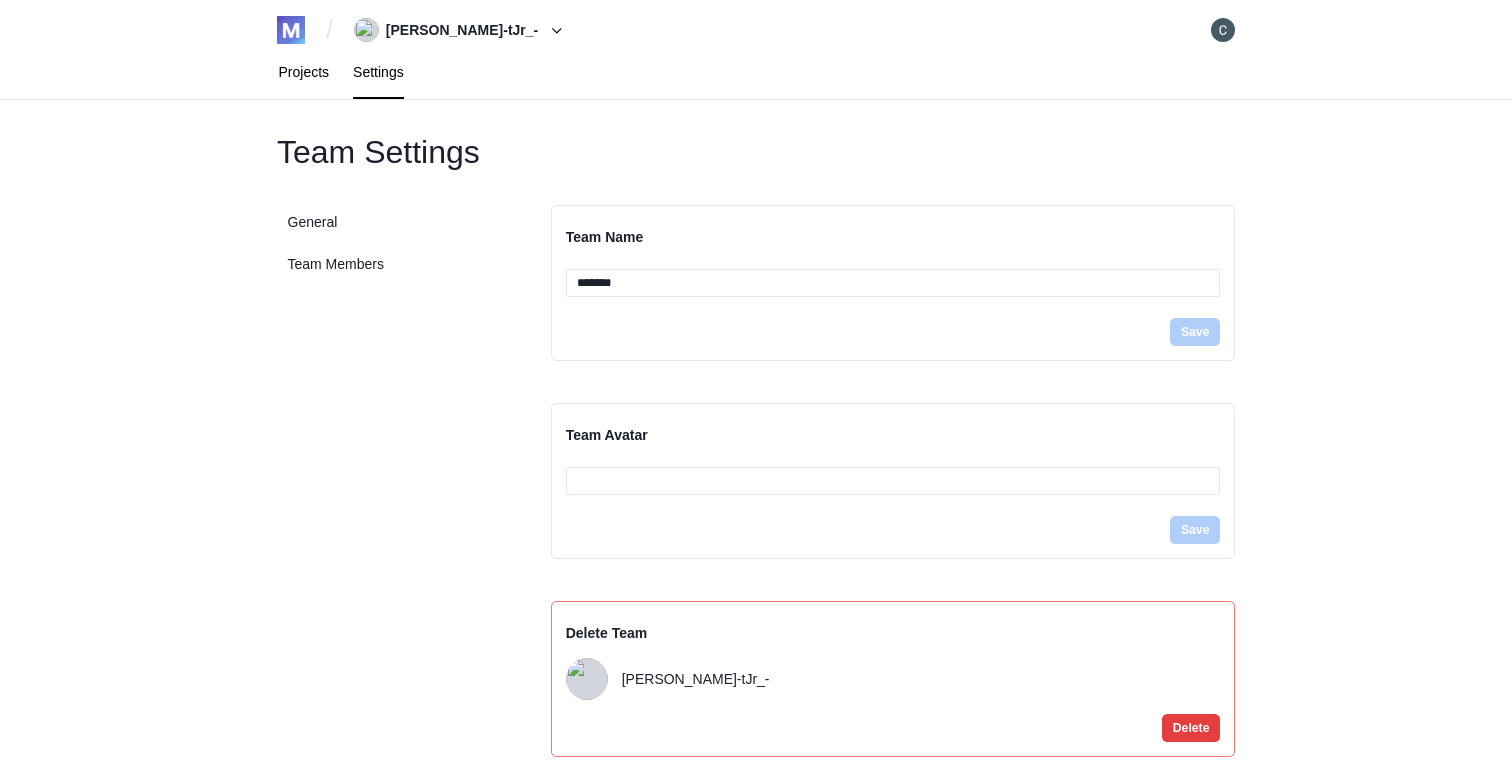 click on "Projects" at bounding box center (304, 72) 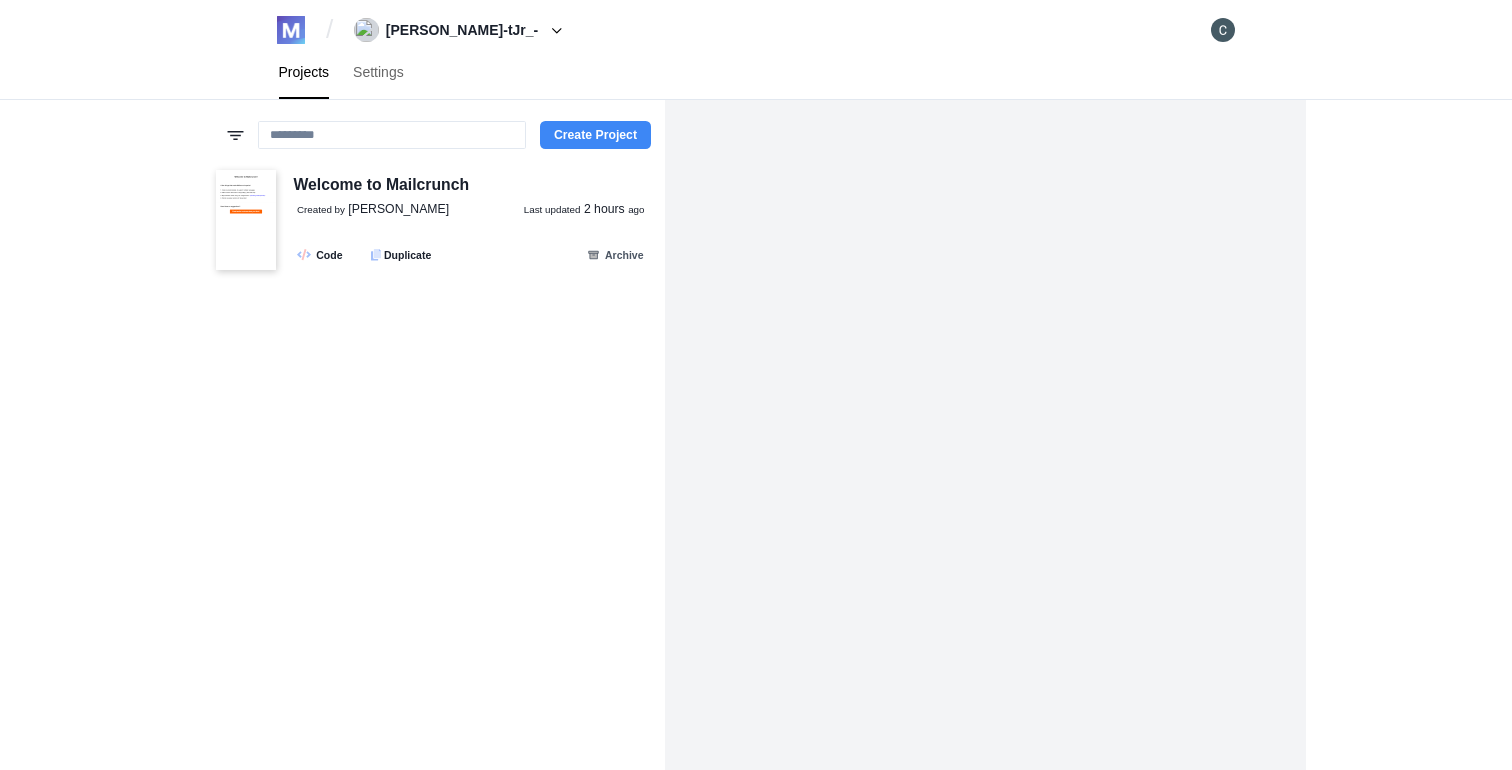 click on "Create Project" at bounding box center (595, 135) 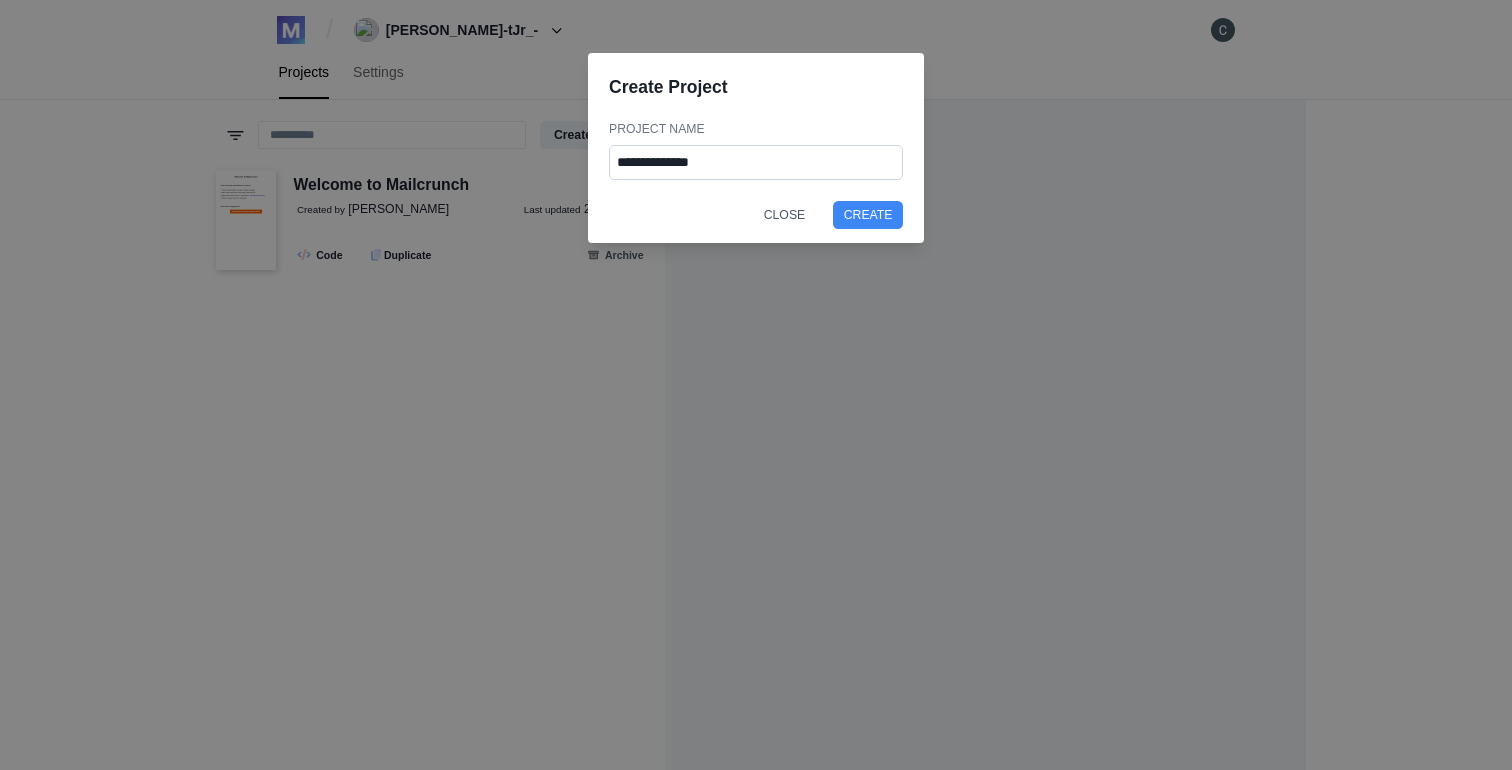 type on "**********" 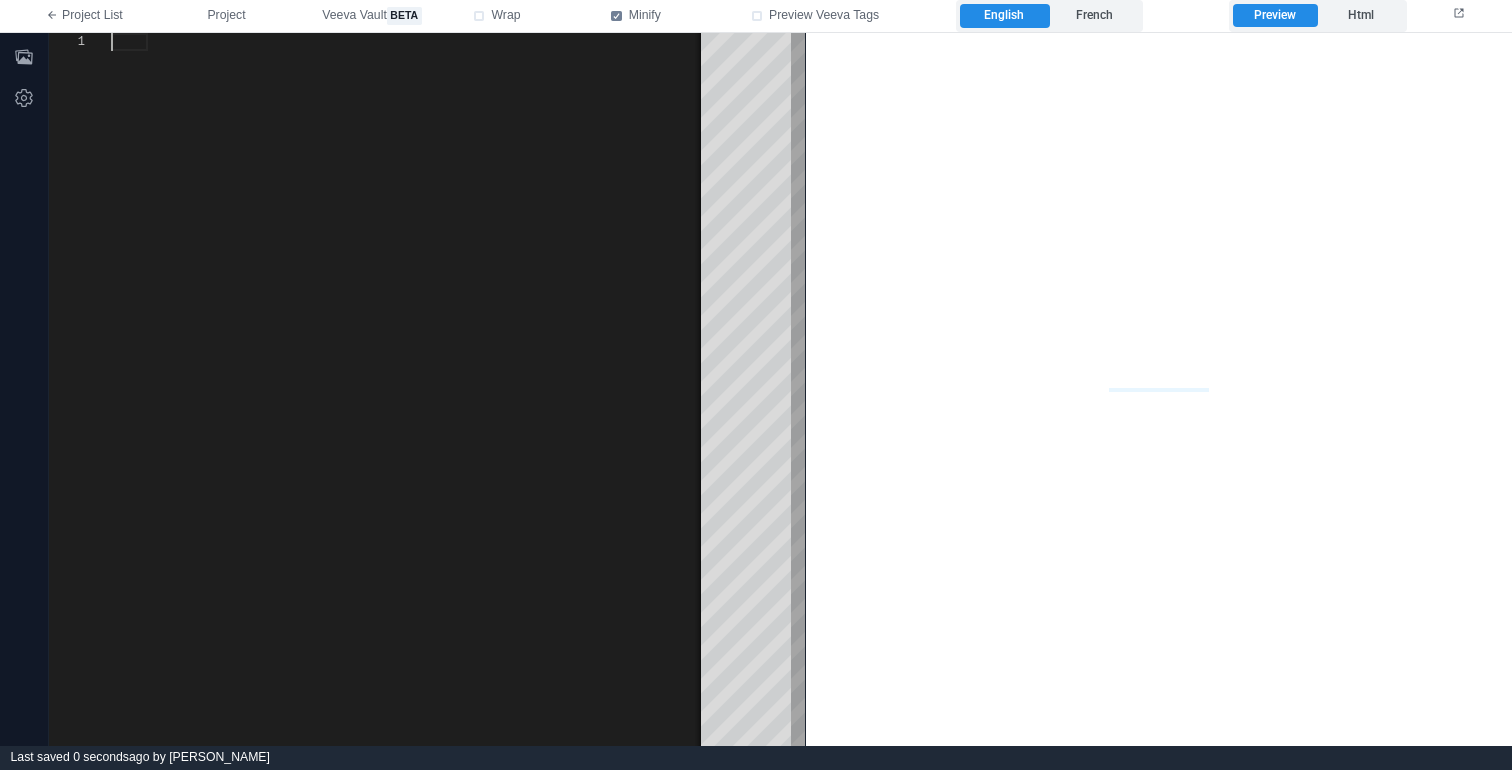 scroll, scrollTop: 0, scrollLeft: 0, axis: both 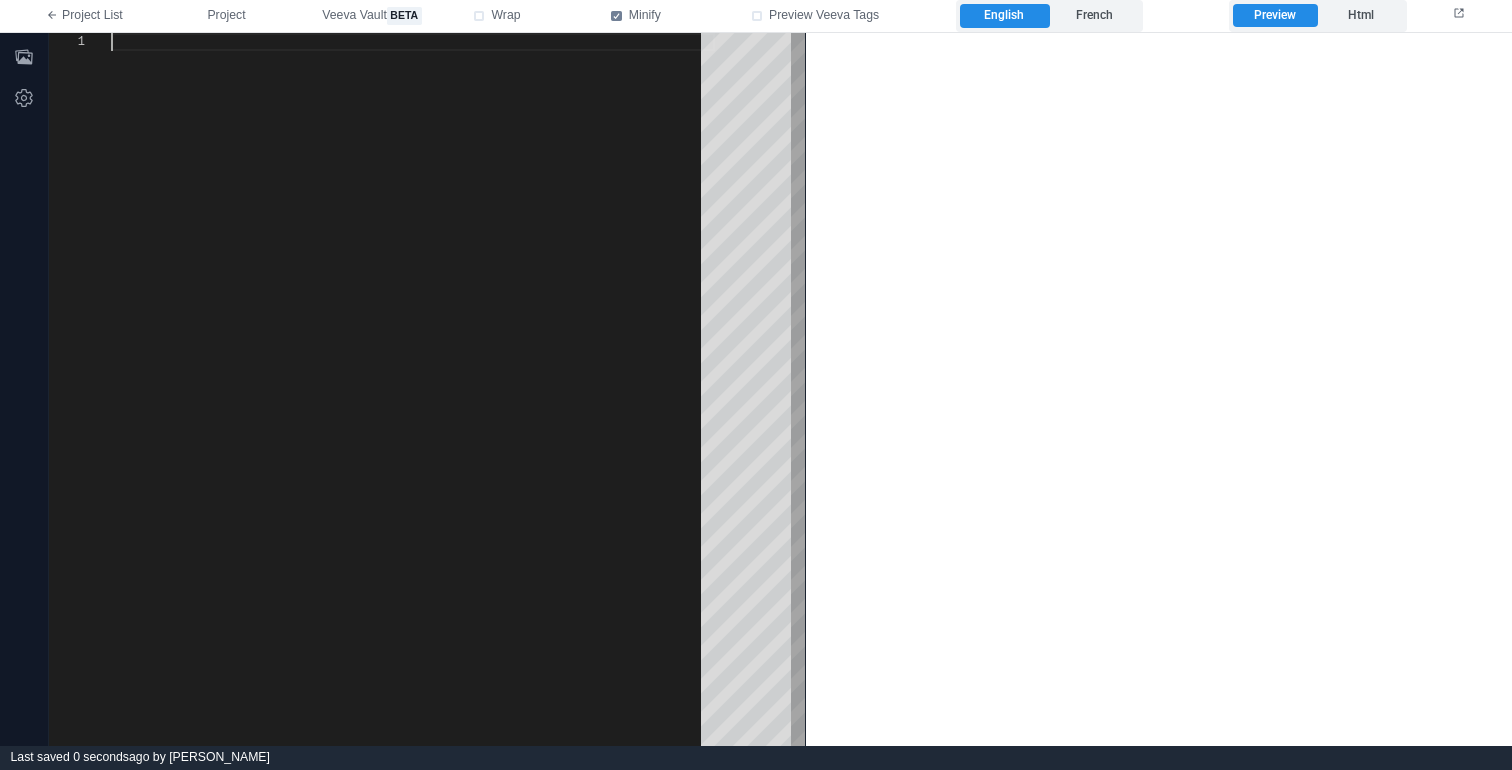 click at bounding box center [413, 389] 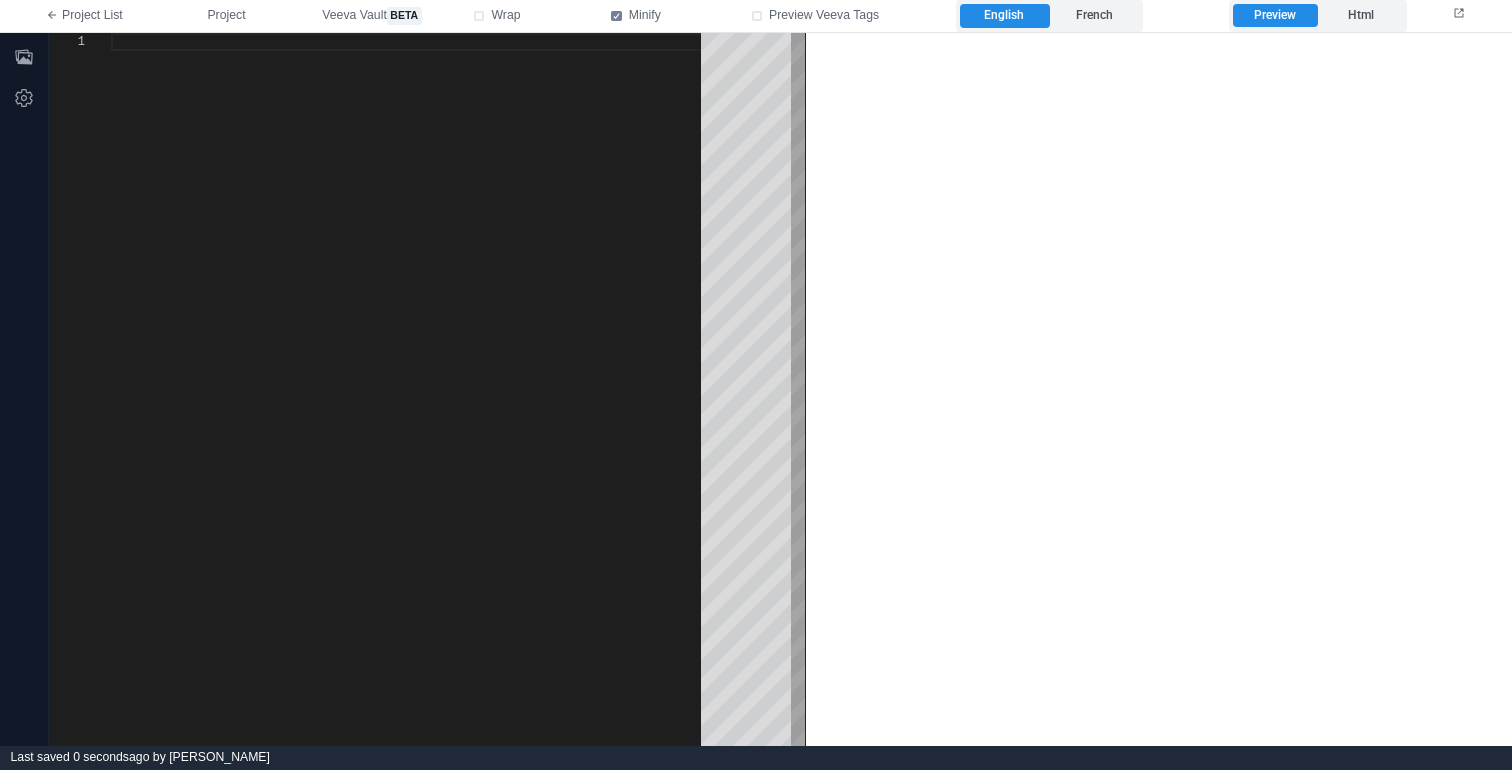 paste on "**********" 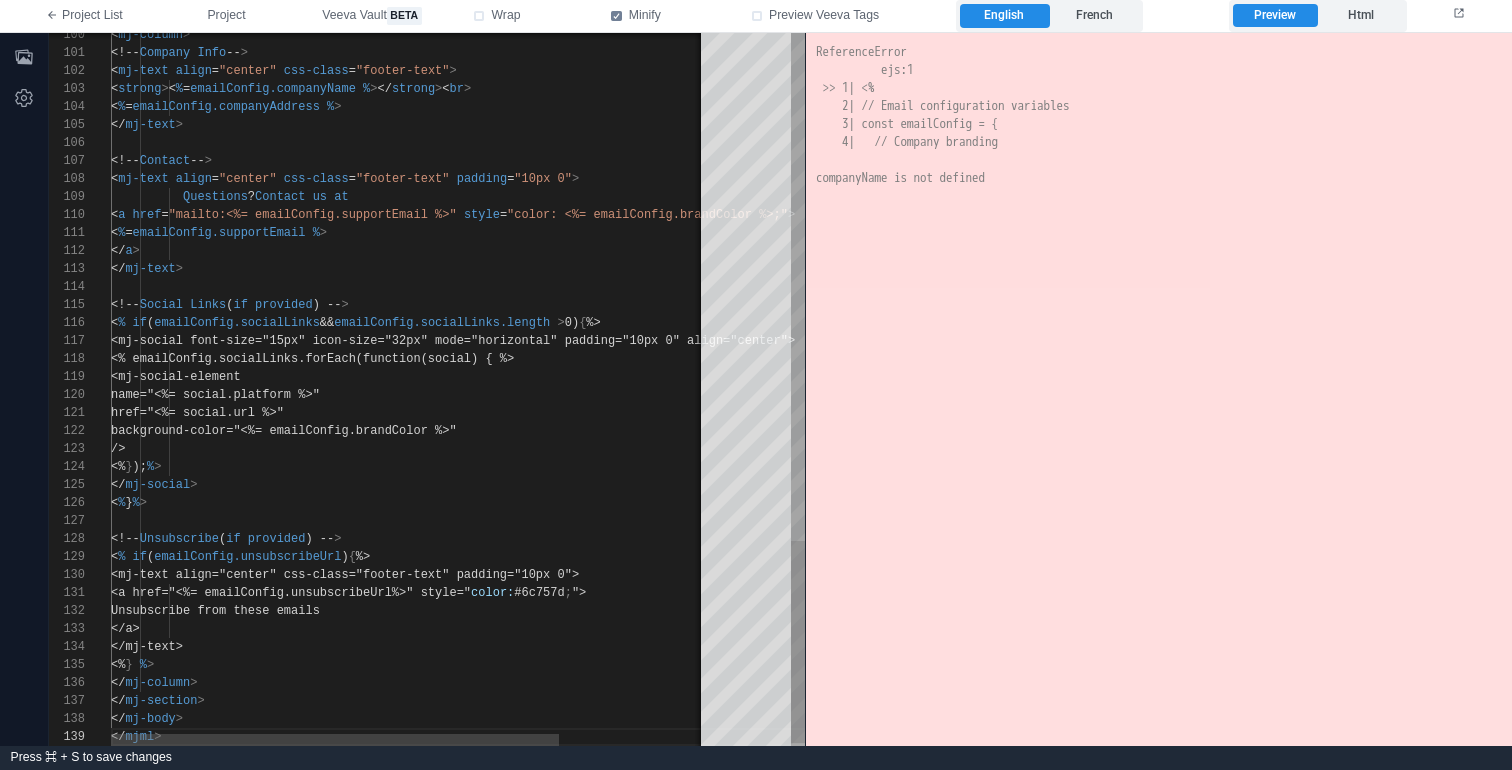 click on "100 101 102 103 104 105 106 107 108 109 110 111 112 113 114 115 116 117 118 119 120 121 122 123 124 125 126 127 128 129 130 131 132 133 134 135 136 137 138 139       < mj-column >         <!--  Company   Info  -- >         < mj-text   align = "center"   css-class = "footer-text" >           < strong > < % =  emailConfig.companyName   % > </ strong > < br >           < % =  emailConfig.companyAddress   % >         </ mj-text >                  <!--  Contact  -- >         < mj-text   align = "center"   css-class = "footer-text"   padding = "10px 0" >            Questions ?  Contact   us   at             < a   href = "mailto:<%= emailConfig.supportEmail %>"   style = "color: <%= emailConfig.brandColor %>;" >             < % =  emailConfig.supportEmail   % >           </ a >         </ mj-text >                  <!--  Social   Links  ( if   > %" at bounding box center (427, 389) 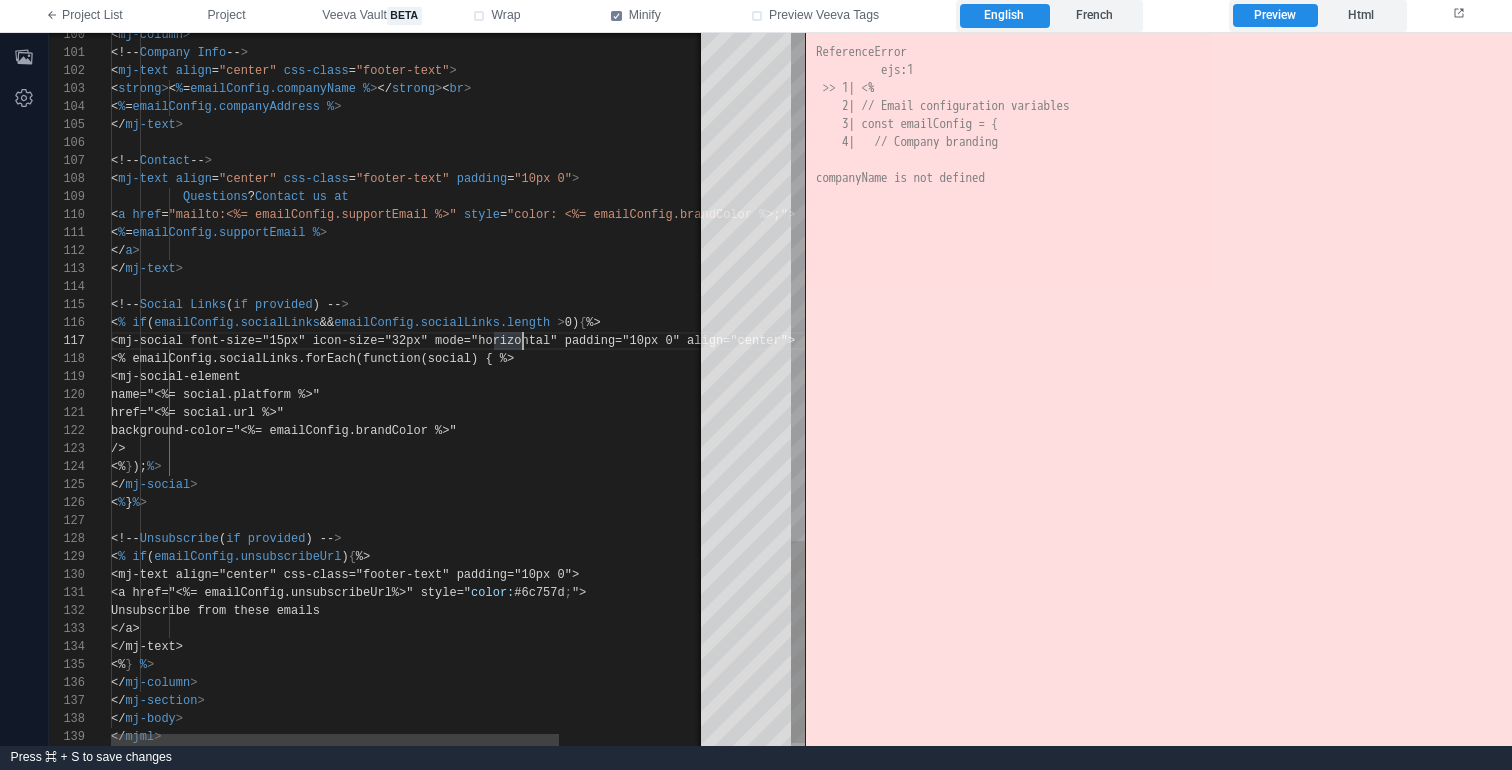 scroll, scrollTop: 0, scrollLeft: 0, axis: both 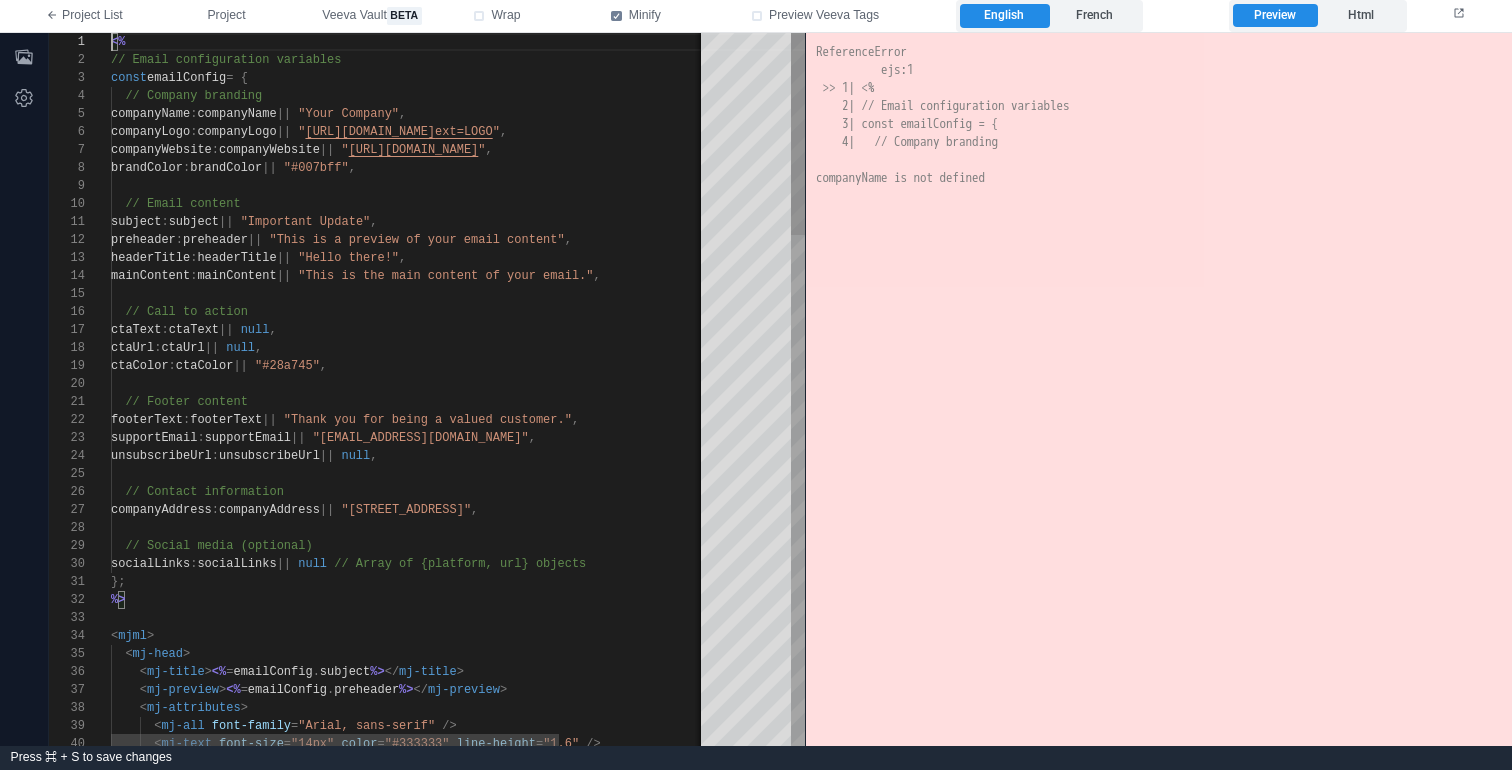 click on "companyName" at bounding box center (236, 114) 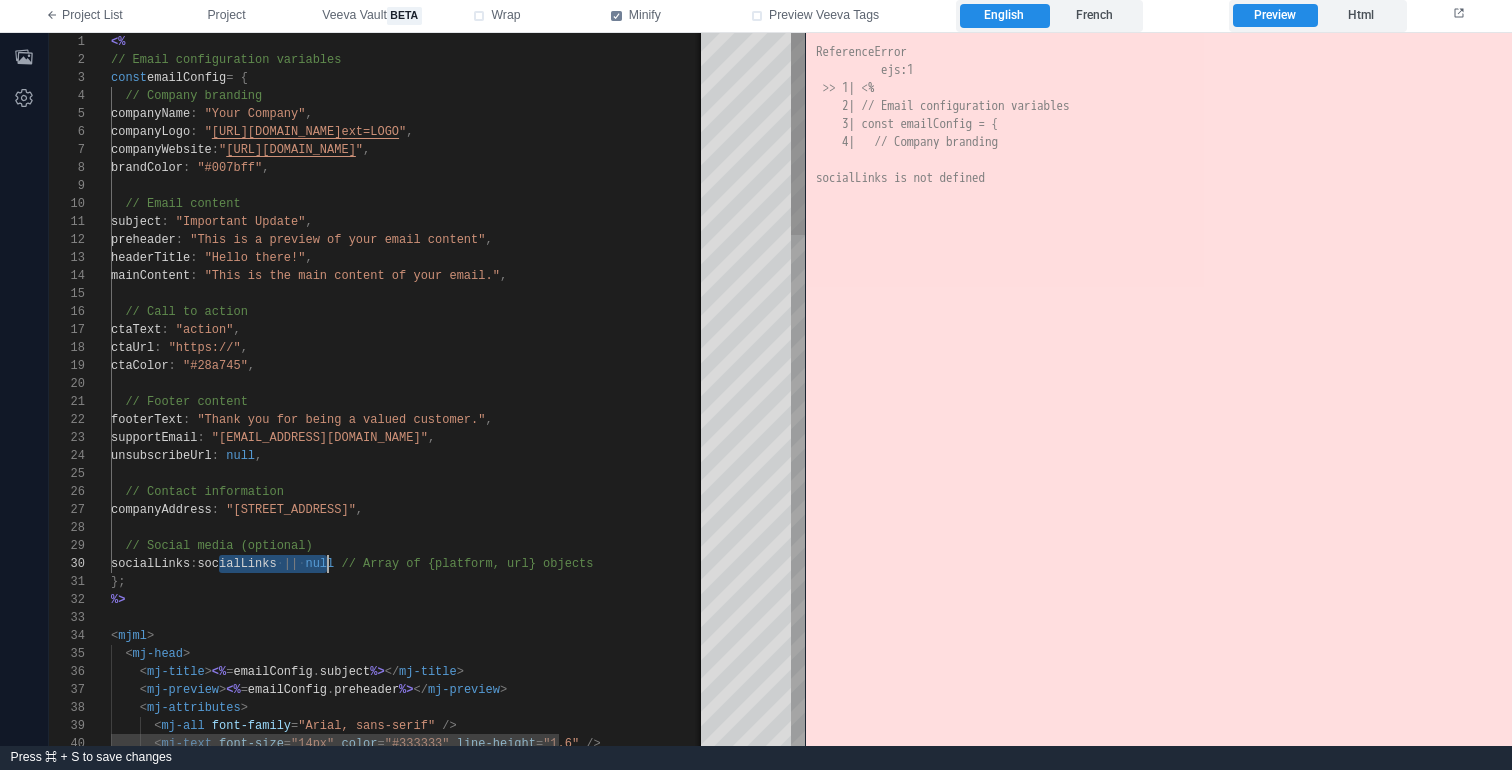 scroll, scrollTop: 162, scrollLeft: 108, axis: both 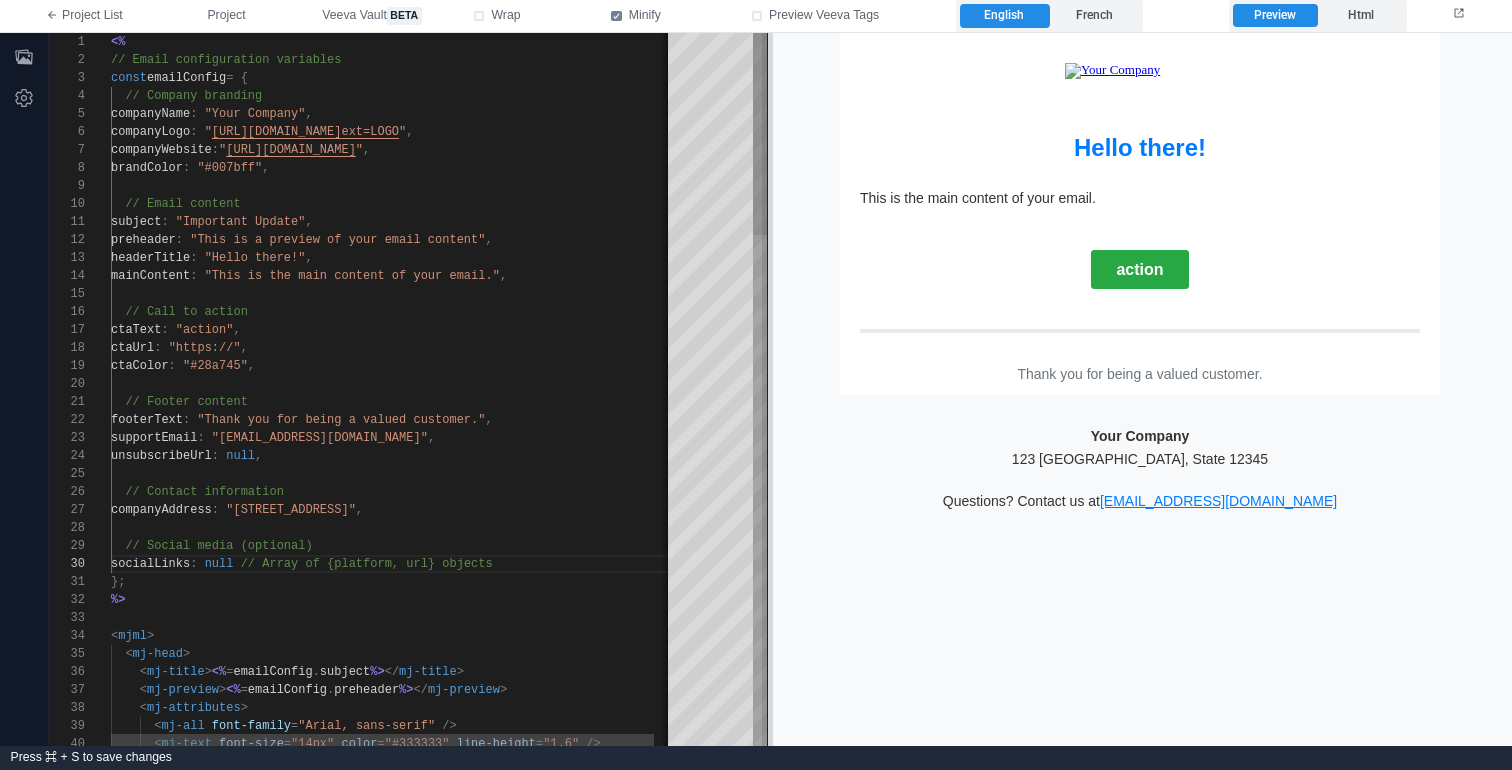 drag, startPoint x: 805, startPoint y: 353, endPoint x: 767, endPoint y: 351, distance: 38.052597 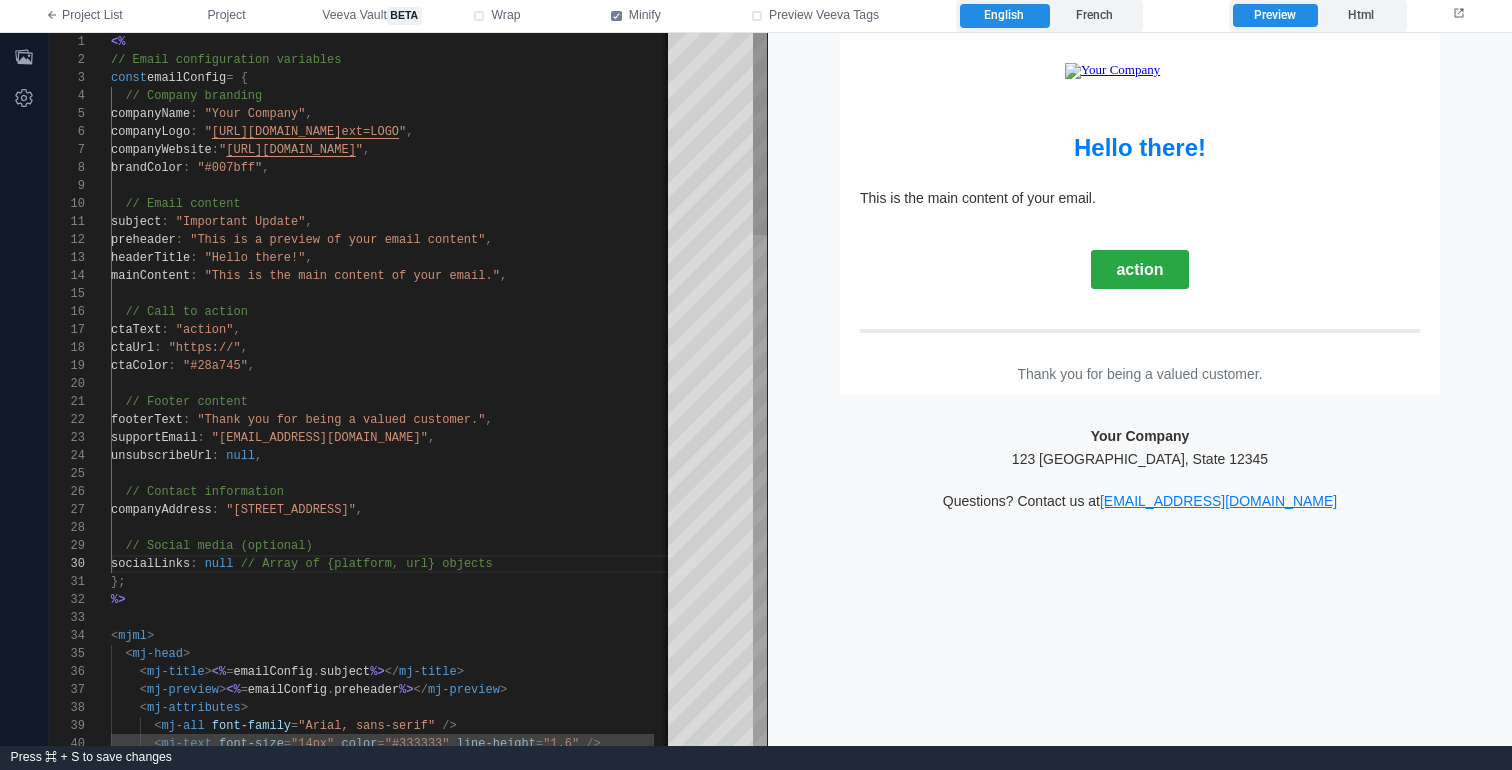 click on "ctaColor :   "#28a745" ," at bounding box center [403, 366] 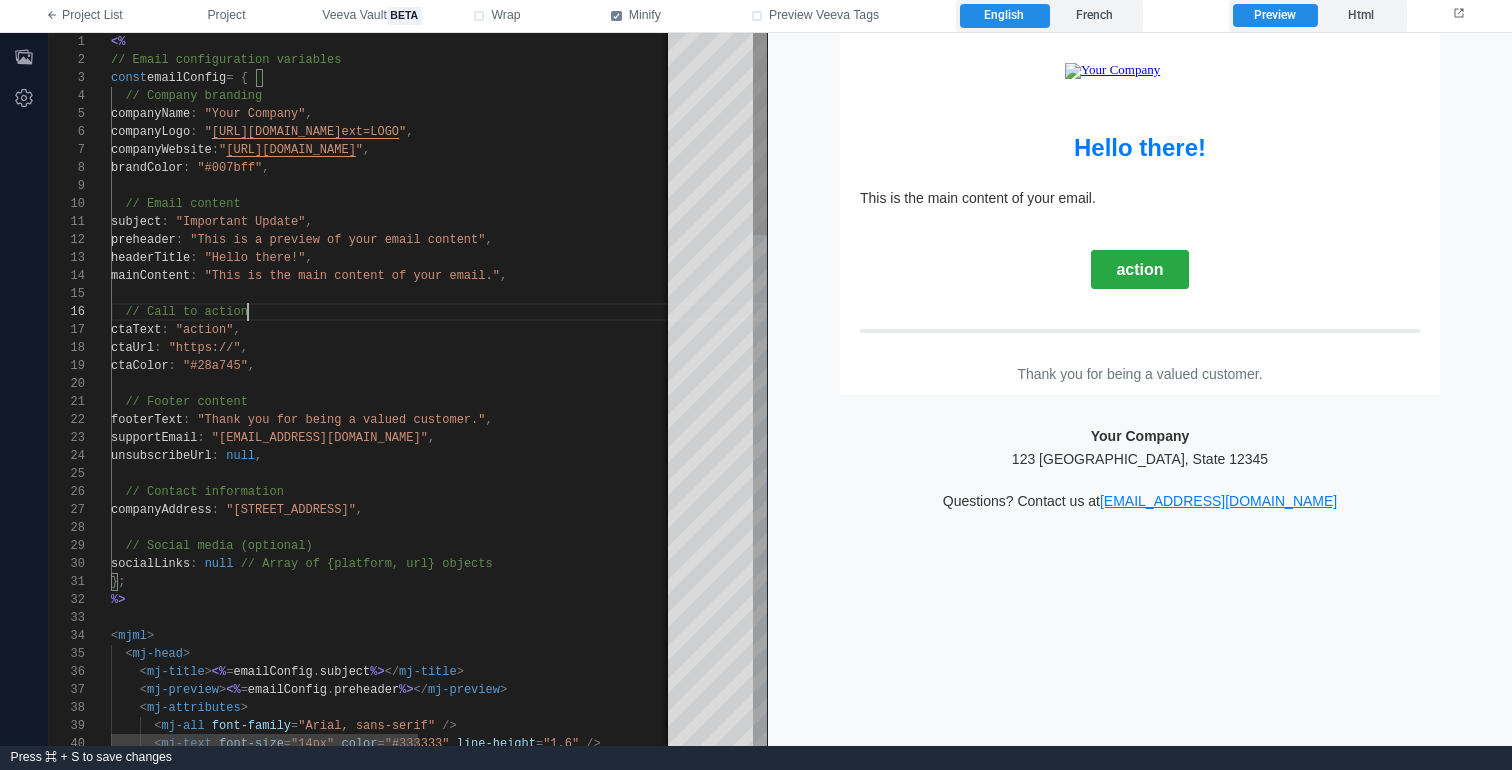 click on "// Call to action" at bounding box center (627, 312) 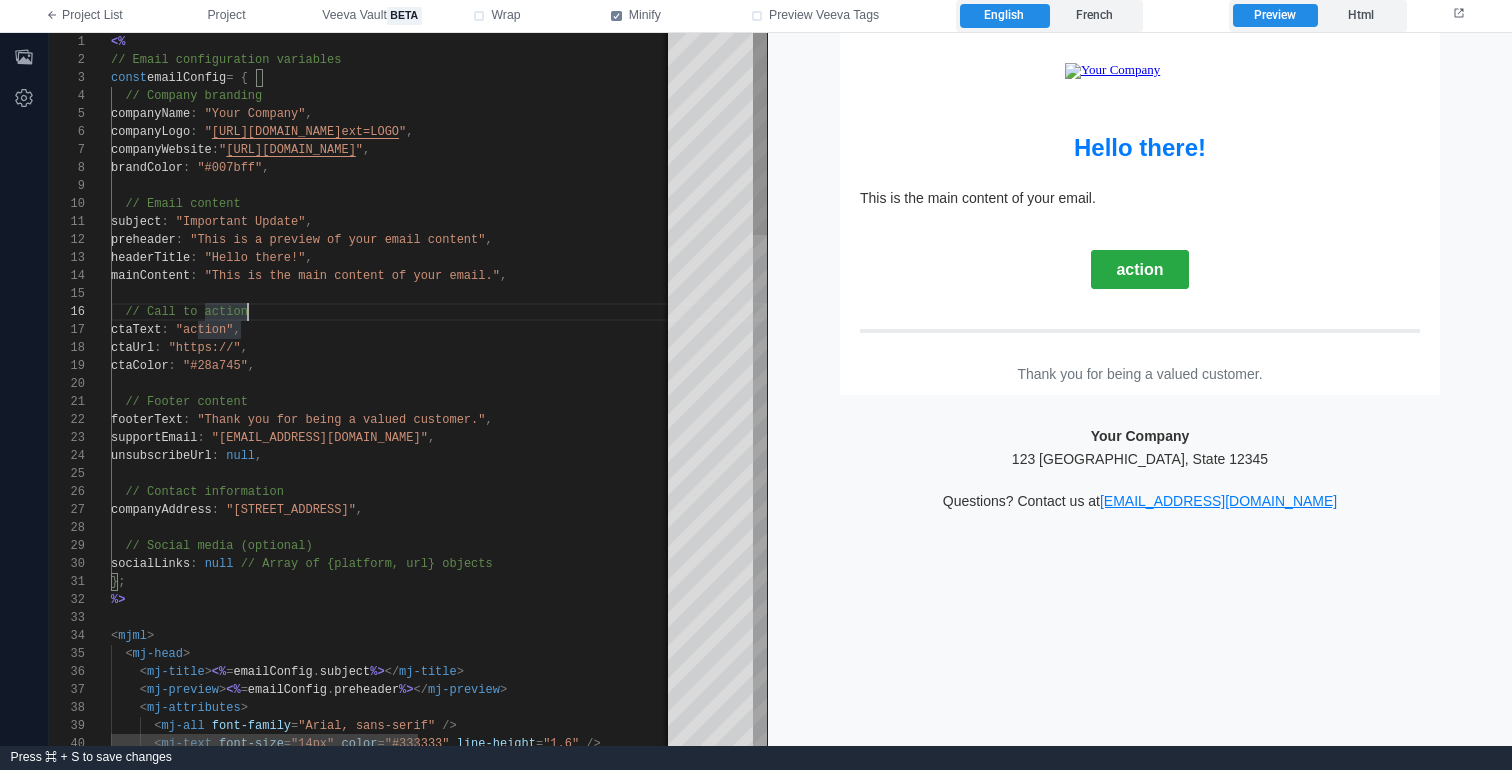 scroll, scrollTop: 126, scrollLeft: 173, axis: both 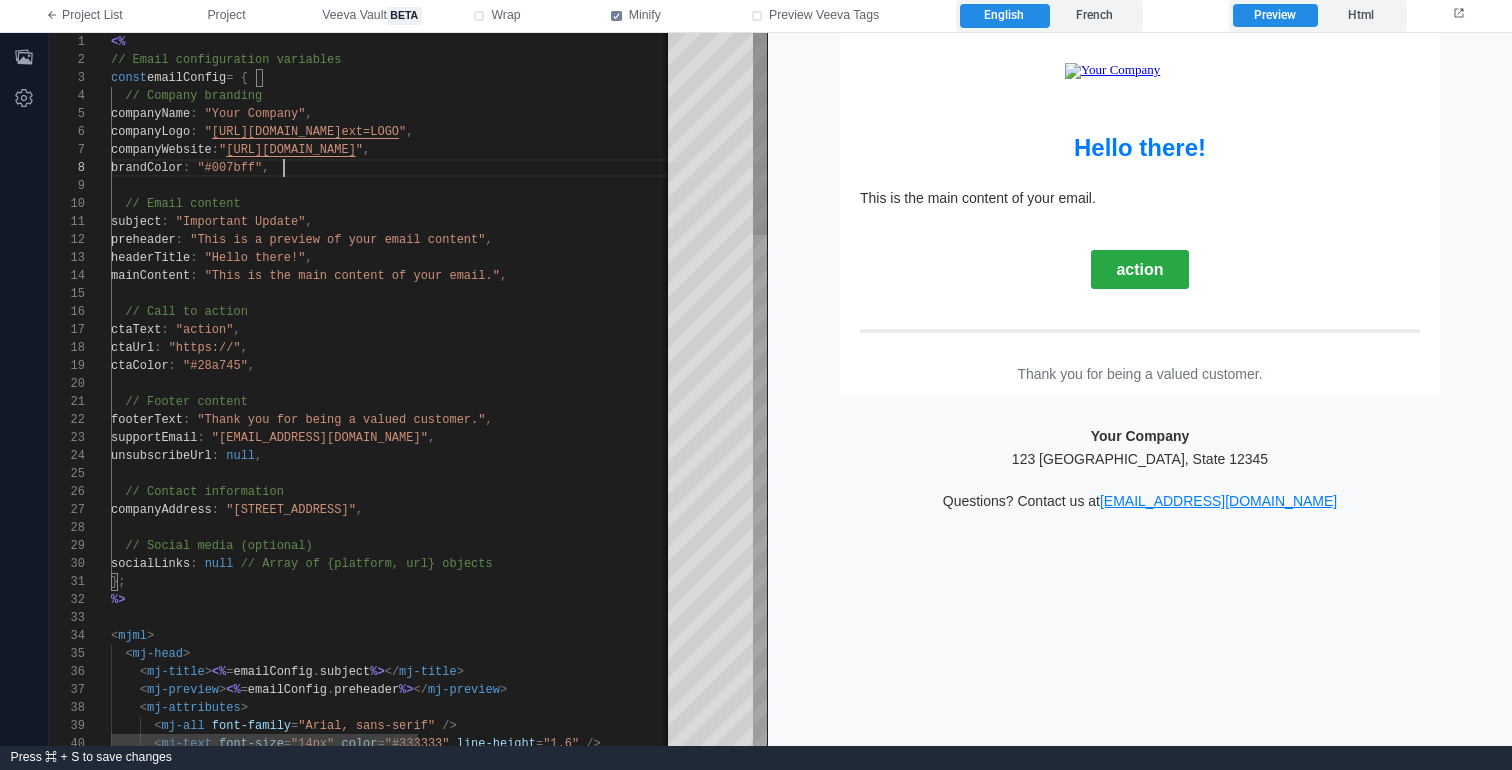 click on "38 39 40 34 35 36 37 30 31 32 33 26 27 28 29 22 23 24 25 18 19 20 21 14 15 16 17 10 11 12 13 6 7 8 9 3 4 5 1 2      < mj-attributes >        < mj-all   font-family = "Arial, sans-serif"   />        < mj-text   font-size = "14px"   color = "#333333"   line-height = "1.6"   /> < mjml >    < mj-head >      < mj-title > <% =  emailConfig . subject  %> </ mj-title >      < mj-preview > <% =  emailConfig . preheader  %> </ mj-preview >   socialLinks :   null   // Array of {platform, url} objects }; %>    // Contact information   companyAddress :   "123 Business St, City, State 12345" ,       // Social media (optional)   footerText :   "Thank you for being a valued customer." ,   supportEmail :   "support@yourcompany.com" ,   unsubscribeUrl :   null ,      ctaUrl :   "https://" ,   ctaColor :   "#28a745" ,       // Footer content   mainContent :   "This is the main content of your email." ,         ctaText :" at bounding box center (408, 389) 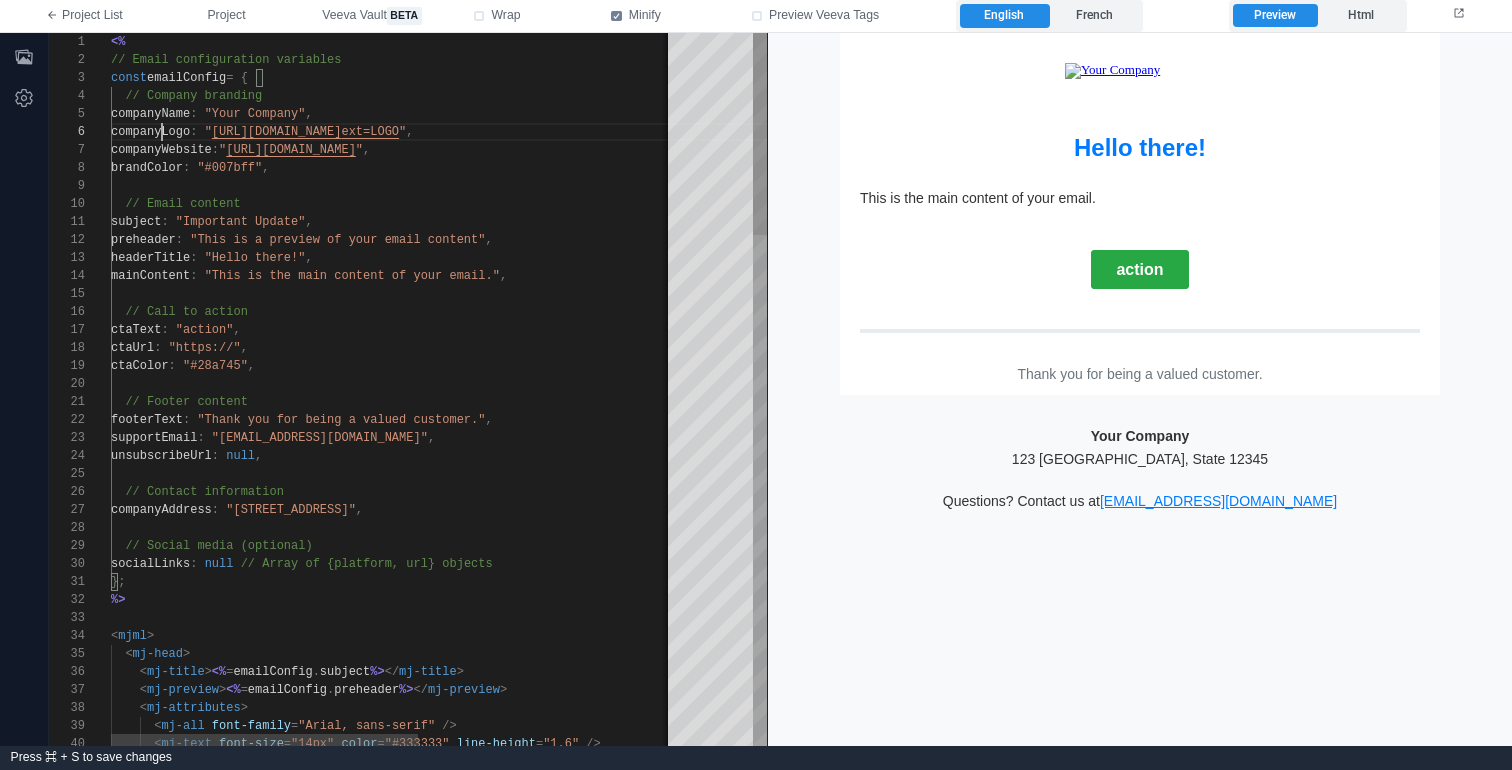 click on "38 39 40 34 35 36 37 30 31 32 33 26 27 28 29 22 23 24 25 18 19 20 21 14 15 16 17 10 11 12 13 6 7 8 9 3 4 5 1 2      < mj-attributes >        < mj-all   font-family = "Arial, sans-serif"   />        < mj-text   font-size = "14px"   color = "#333333"   line-height = "1.6"   /> < mjml >    < mj-head >      < mj-title > <% =  emailConfig . subject  %> </ mj-title >      < mj-preview > <% =  emailConfig . preheader  %> </ mj-preview >   socialLinks :   null   // Array of {platform, url} objects }; %>    // Contact information   companyAddress :   "123 Business St, City, State 12345" ,       // Social media (optional)   footerText :   "Thank you for being a valued customer." ,   supportEmail :   "support@yourcompany.com" ,   unsubscribeUrl :   null ,      ctaUrl :   "https://" ,   ctaColor :   "#28a745" ,       // Footer content   mainContent :   "This is the main content of your email." ,         ctaText :" at bounding box center (408, 389) 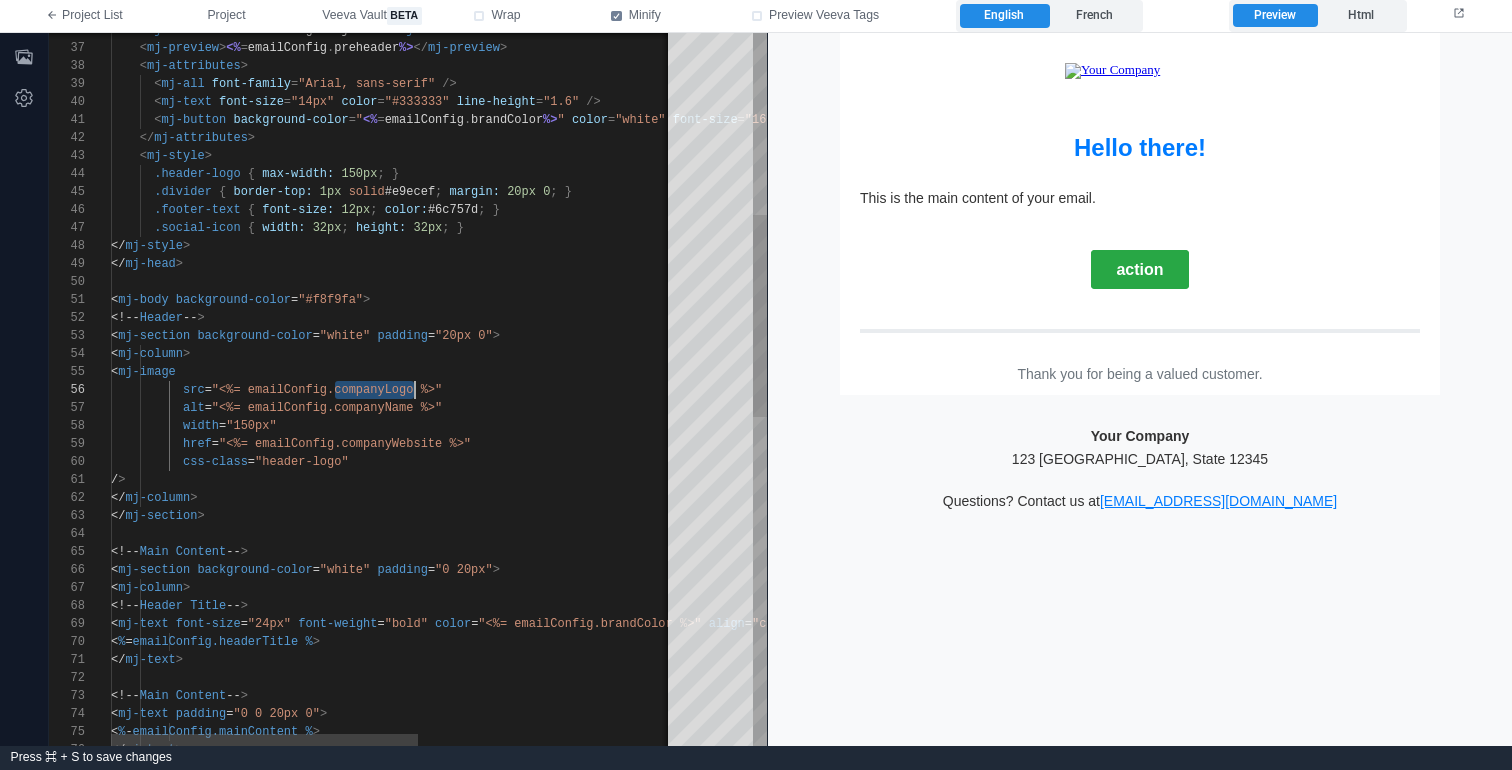 scroll, scrollTop: 90, scrollLeft: 304, axis: both 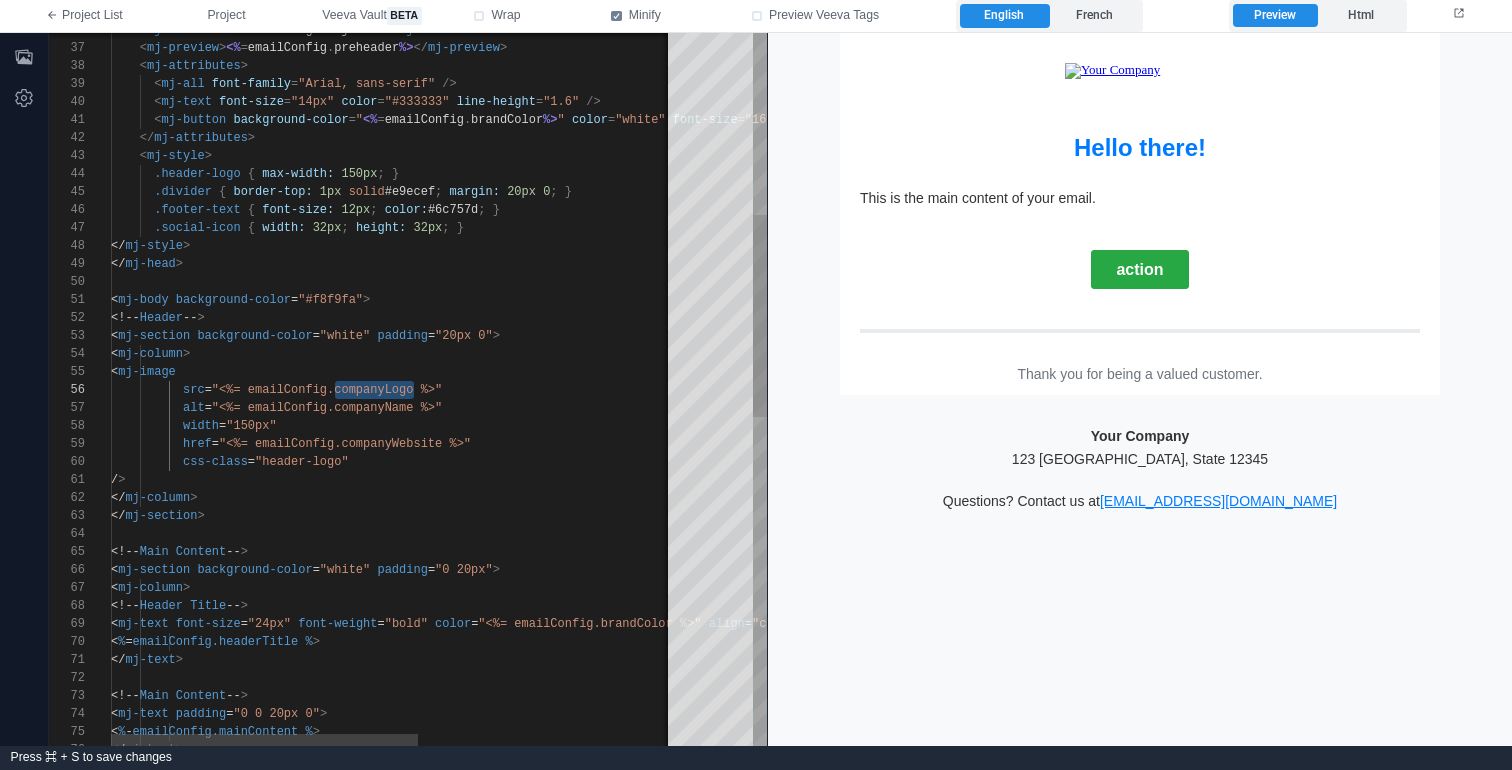 click on "/ >" at bounding box center (627, 480) 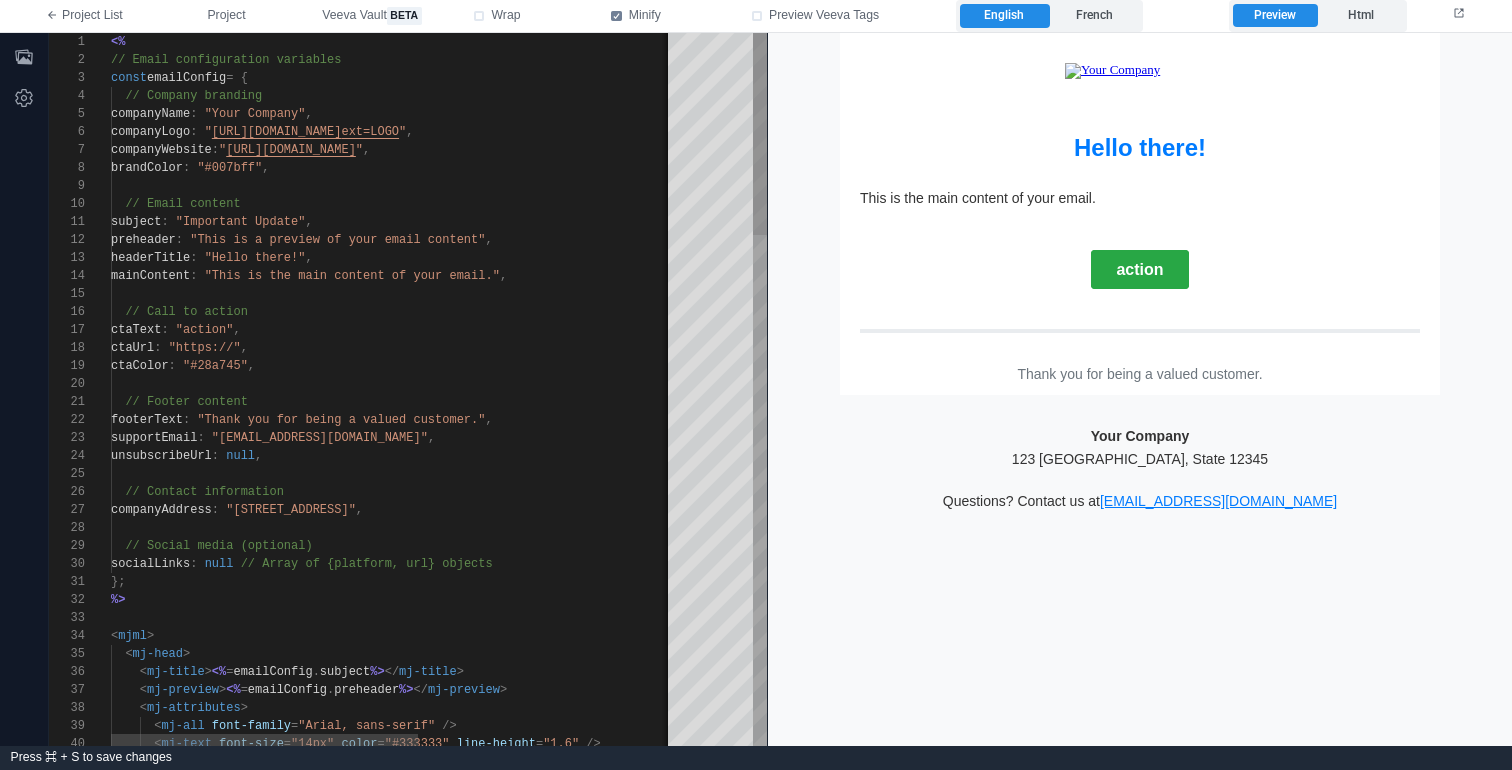 click on "// Footer content" at bounding box center [627, 402] 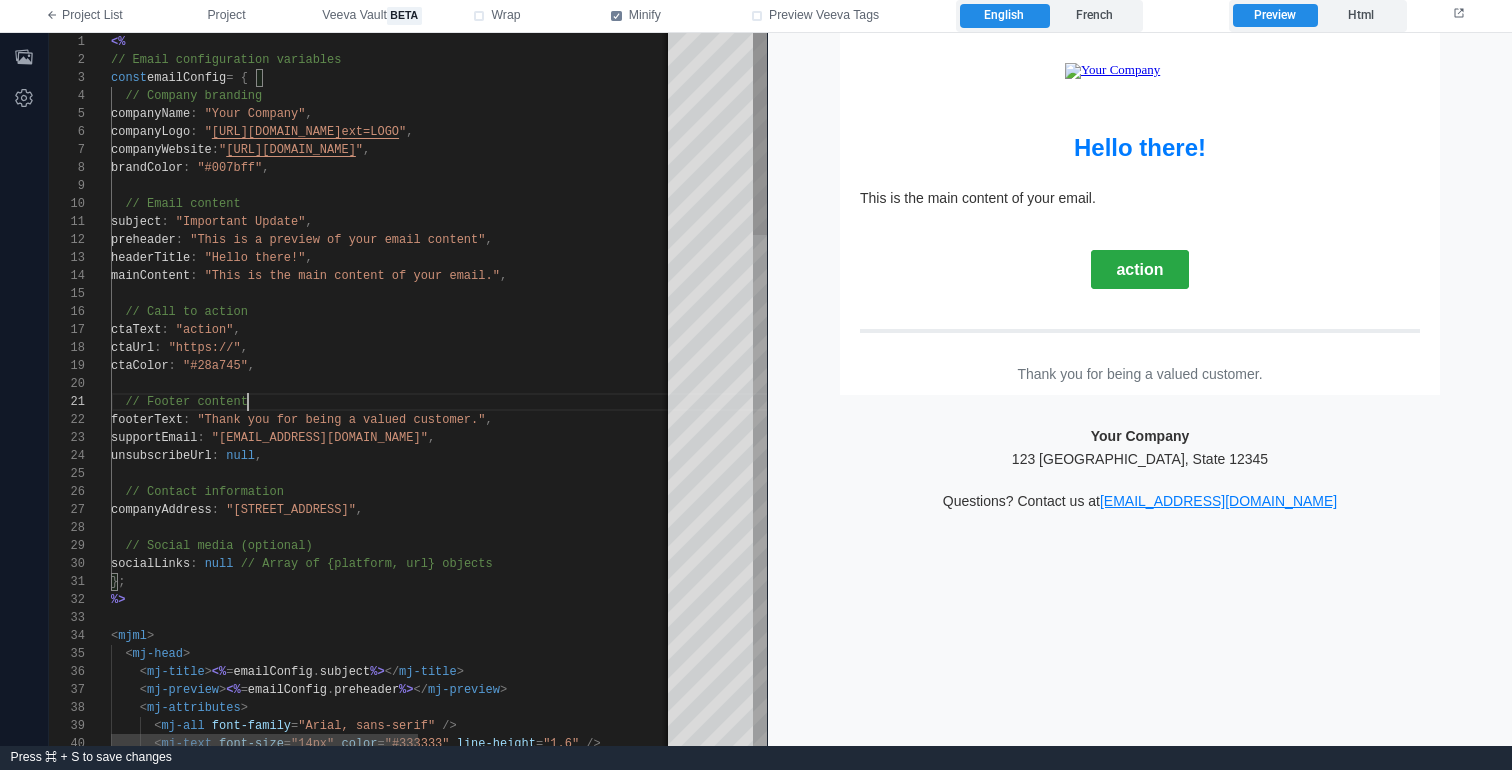 scroll, scrollTop: 0, scrollLeft: 137, axis: horizontal 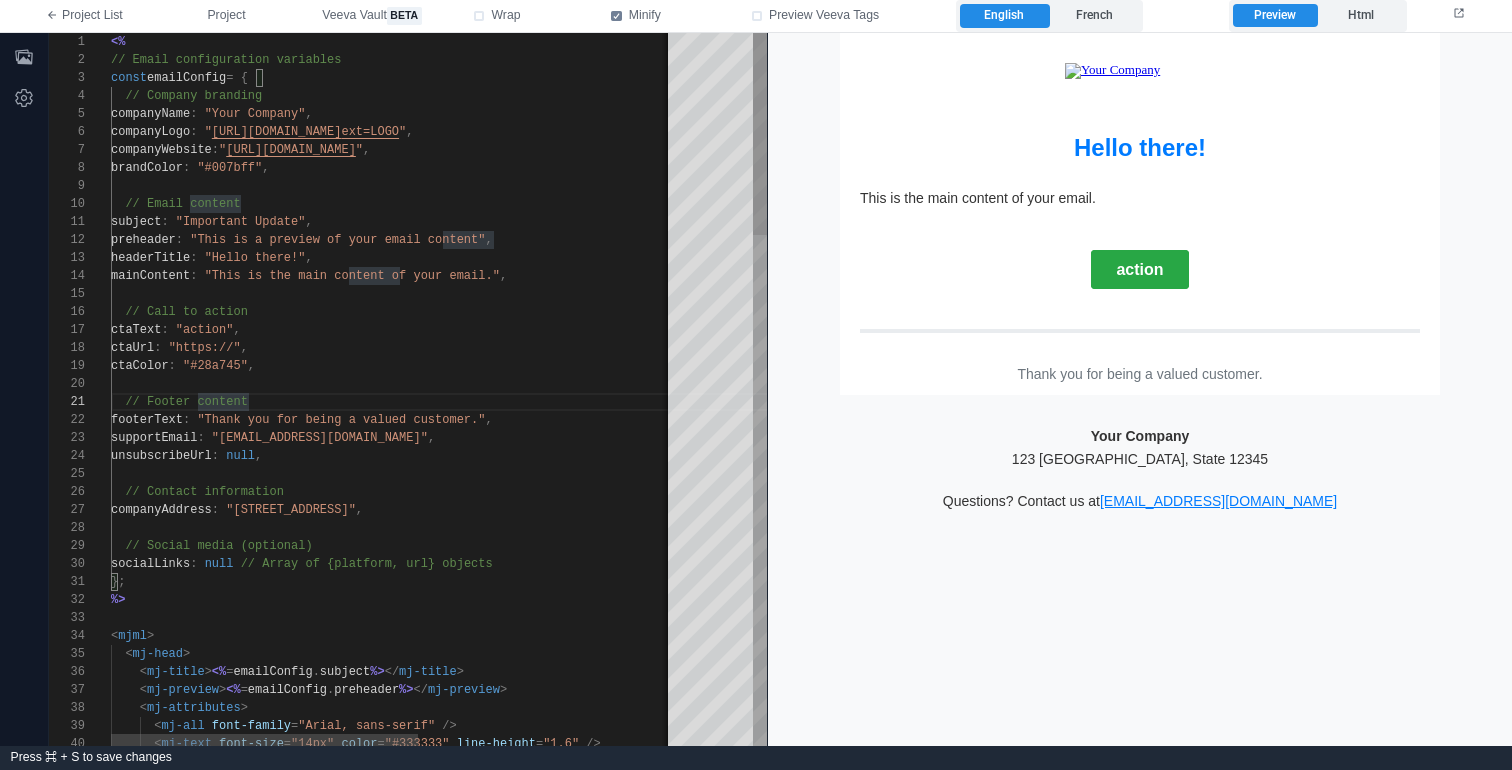 click on "supportEmail :   "support@yourcompany.com" ," at bounding box center [627, 438] 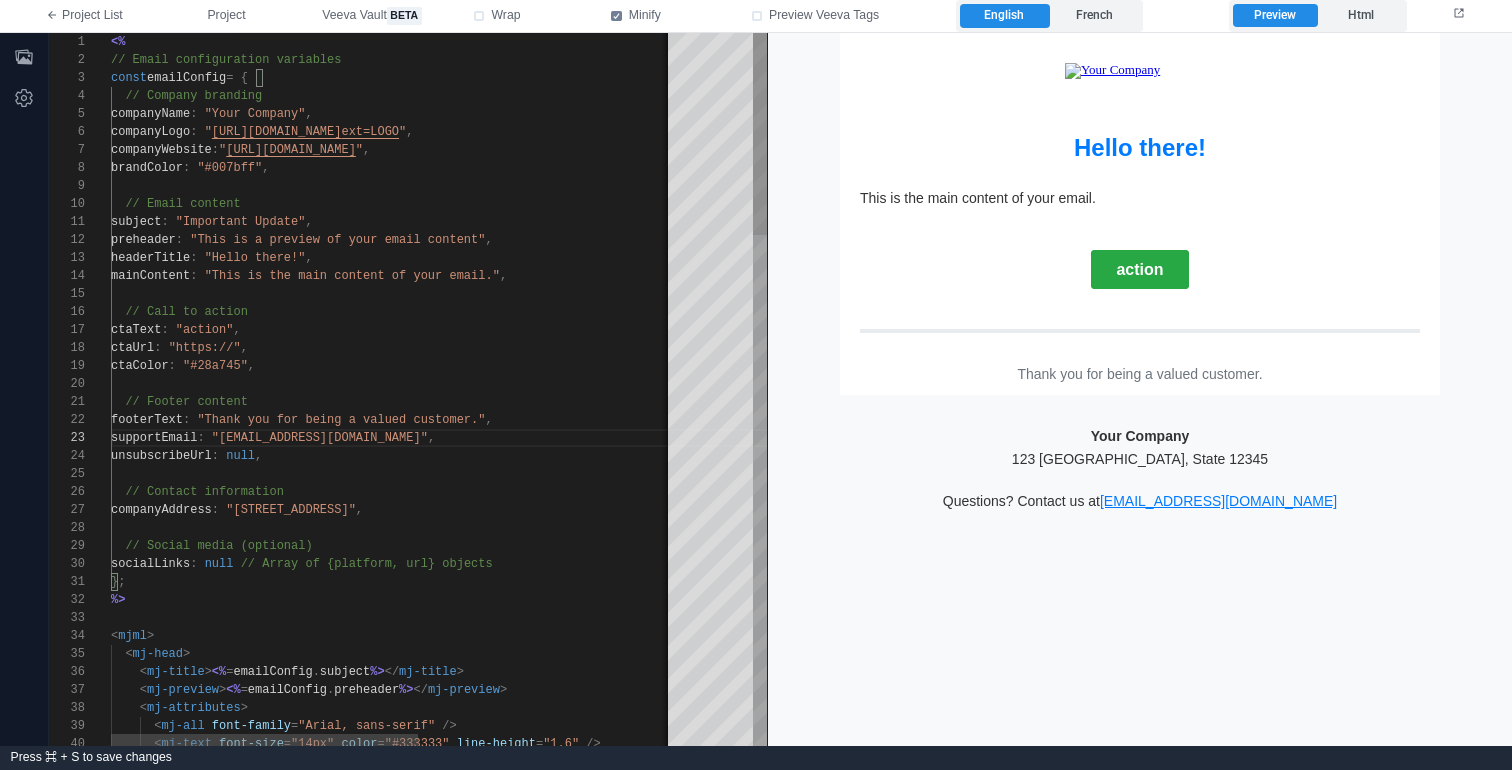click on "headerTitle :   "Hello there!" ," at bounding box center [627, 258] 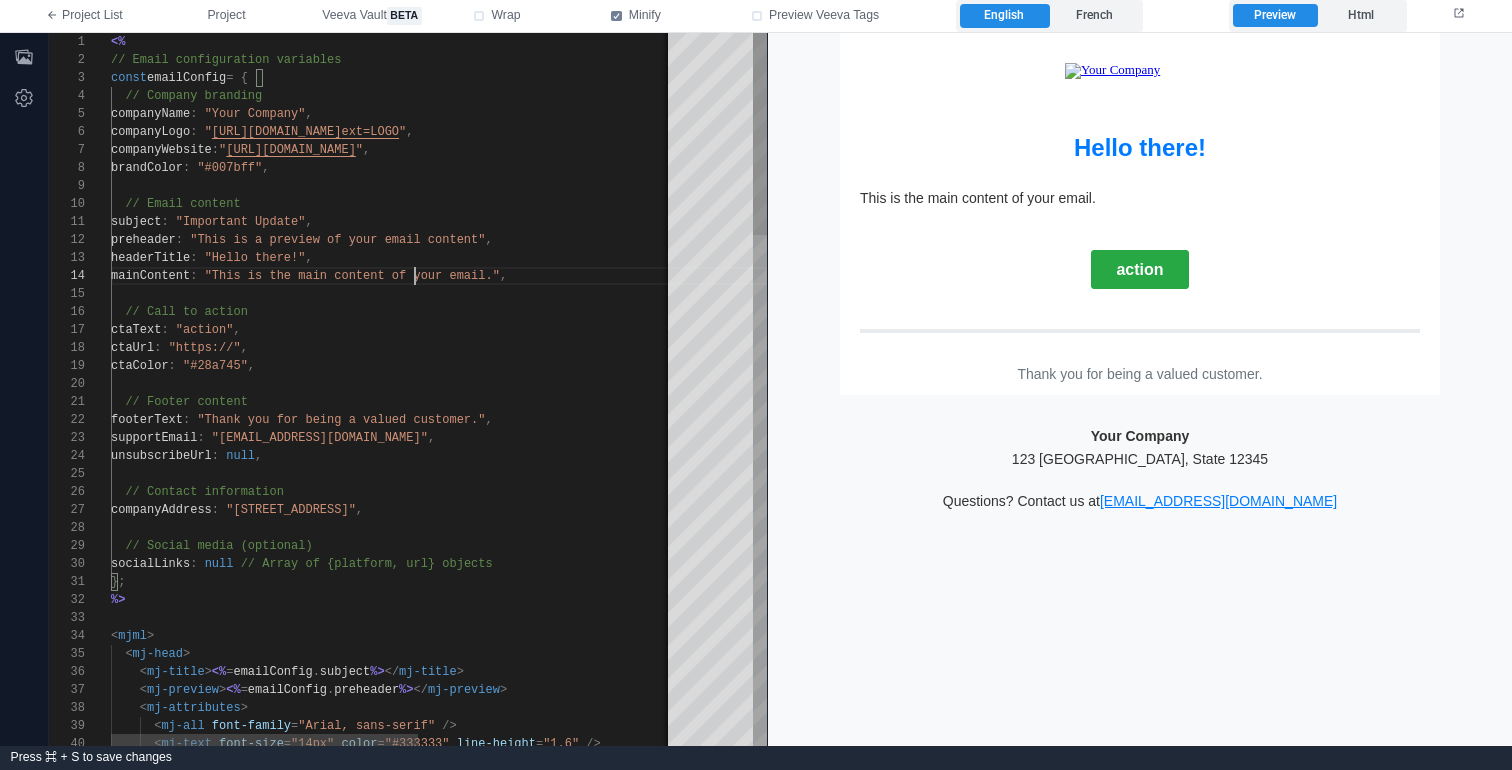click on ""This is the main content of your email."" at bounding box center [352, 276] 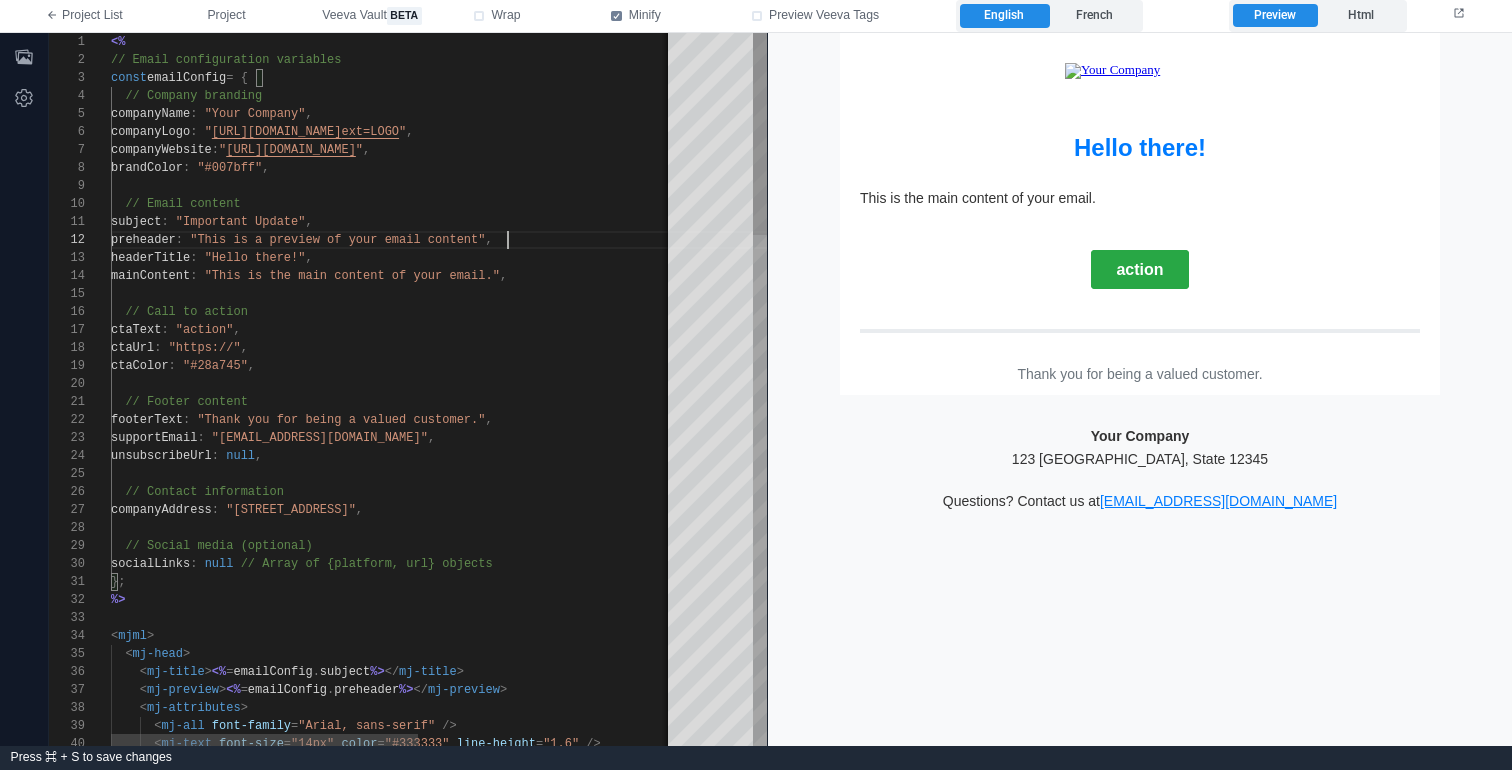 scroll, scrollTop: 36, scrollLeft: 14, axis: both 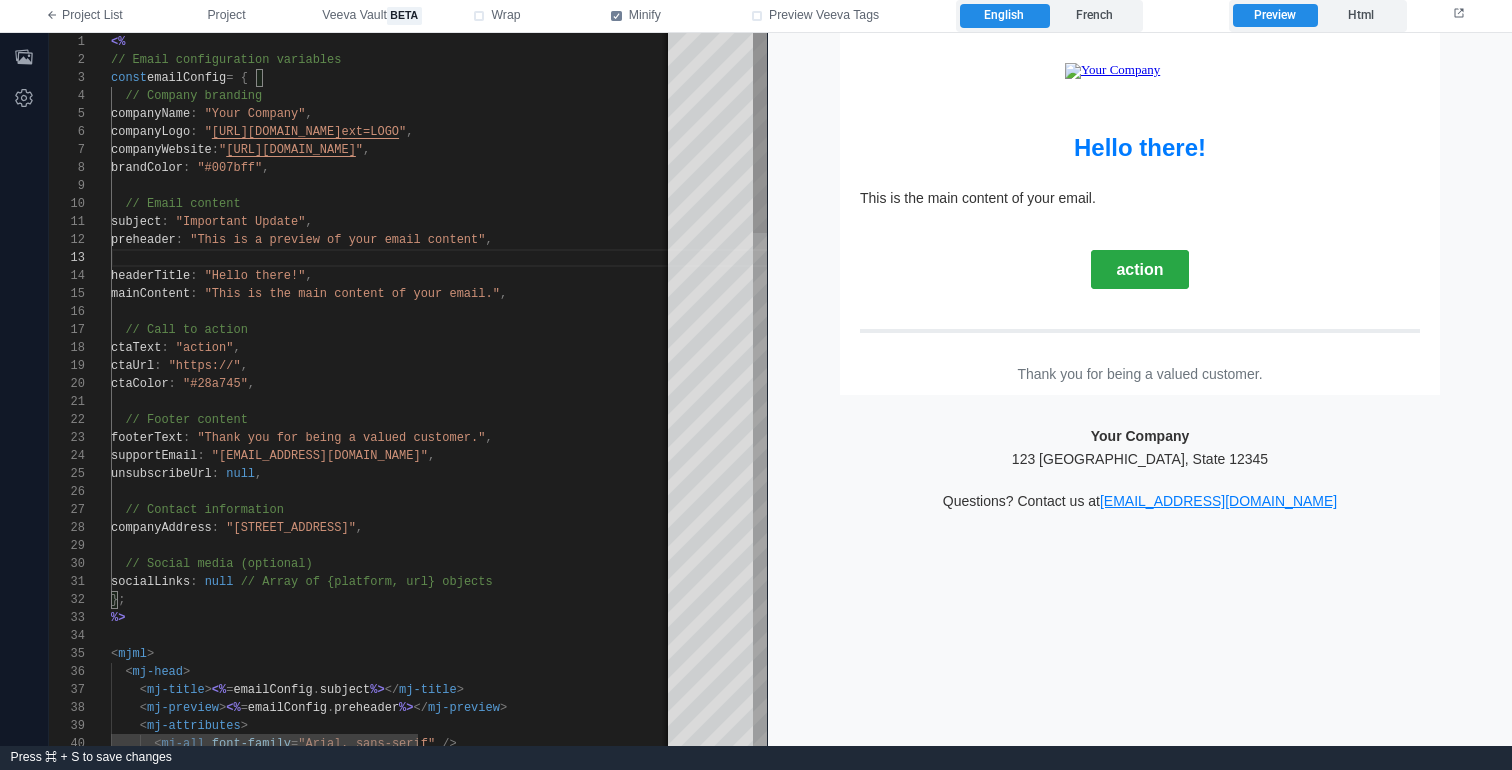 click at bounding box center [627, 312] 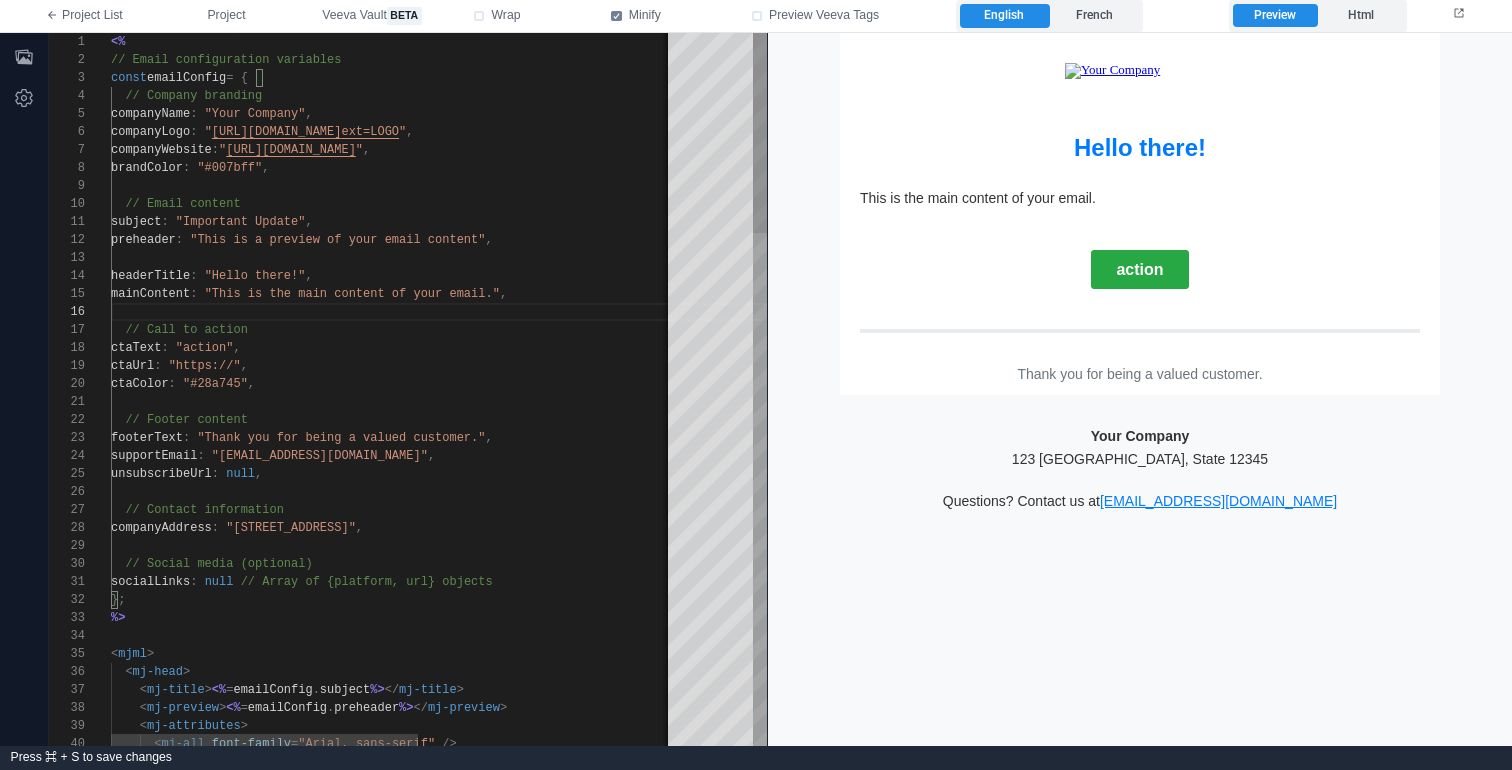 type on "**********" 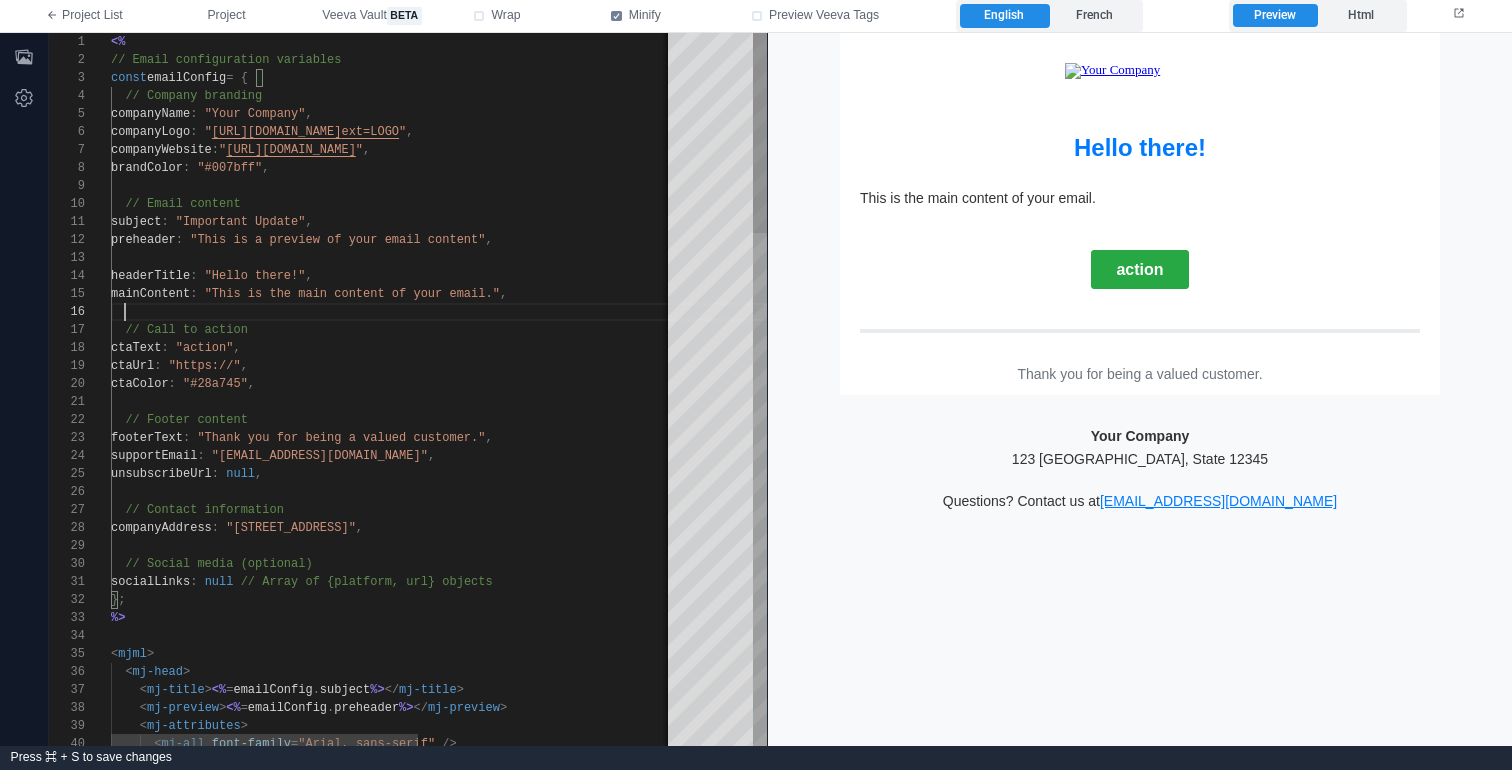 click on "< mj-attributes >        < mj-all   font-family = "Arial, sans-serif"   />      < mj-title > <% =  emailConfig . subject  %> </ mj-title >      < mj-preview > <% =  emailConfig . preheader  %> </ mj-preview >    < mj-head > < mjml > }; %>   socialLinks :   null   // Array of {platform, url} objects    // Contact information   companyAddress :   "123 Business St, City, State 12345" ,       // Social media (optional)   unsubscribeUrl :   null ,       // Footer content   footerText :   "Thank you for being a valued customer." ,   supportEmail :   "support@yourcompany.com" ,   ctaColor :   "#28a745" ,      mainContent :   "This is the main content of your email." ,       // Call to action   ctaText :   "action" ,   ctaUrl :   "https://" ,    // Email content   subject :   "Important Update" ,   preheader :   "This is a preview of your email content" ,   headerTitle :   "Hello there!"" at bounding box center [500111, 500033] 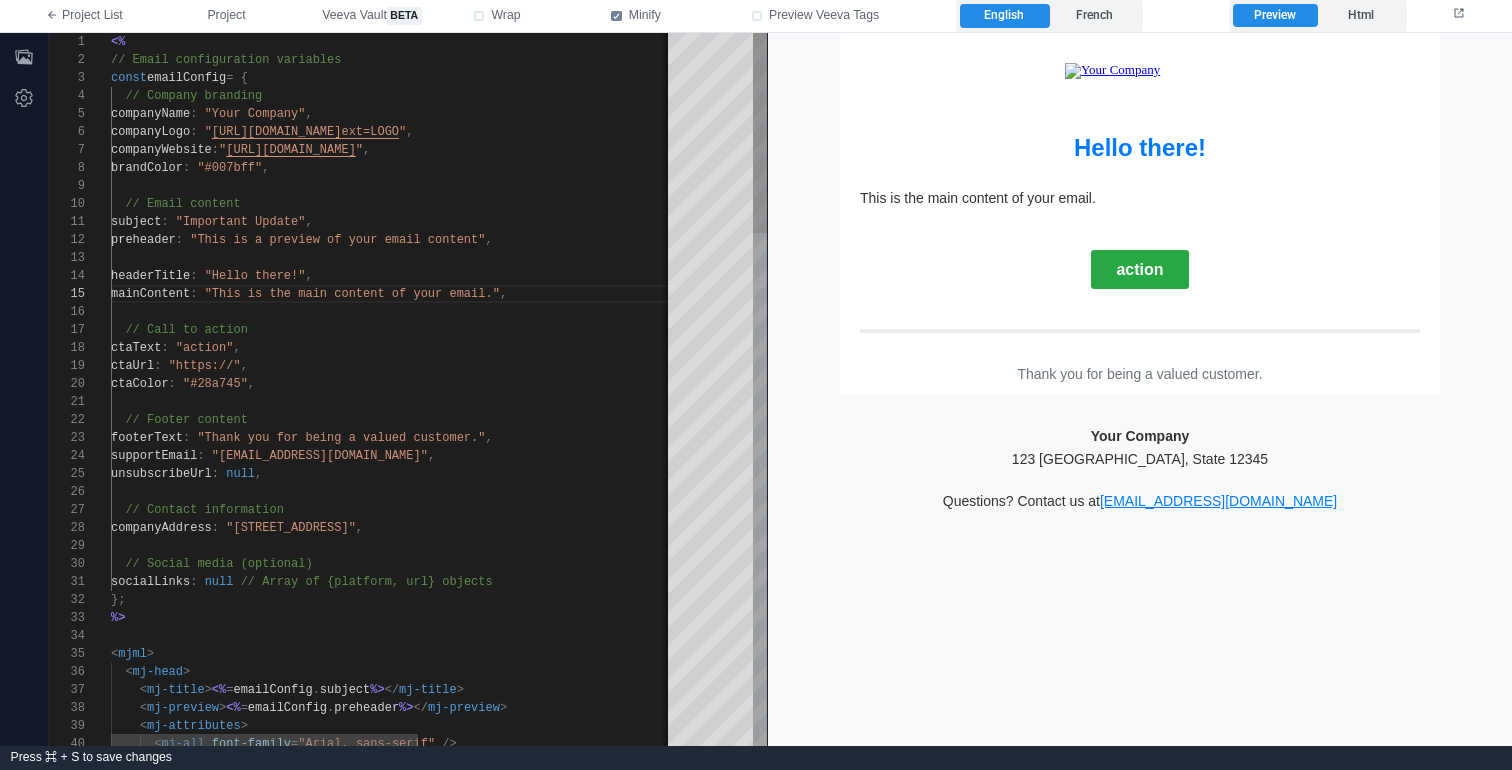 click on "ctaUrl :   "https://" ," at bounding box center [627, 366] 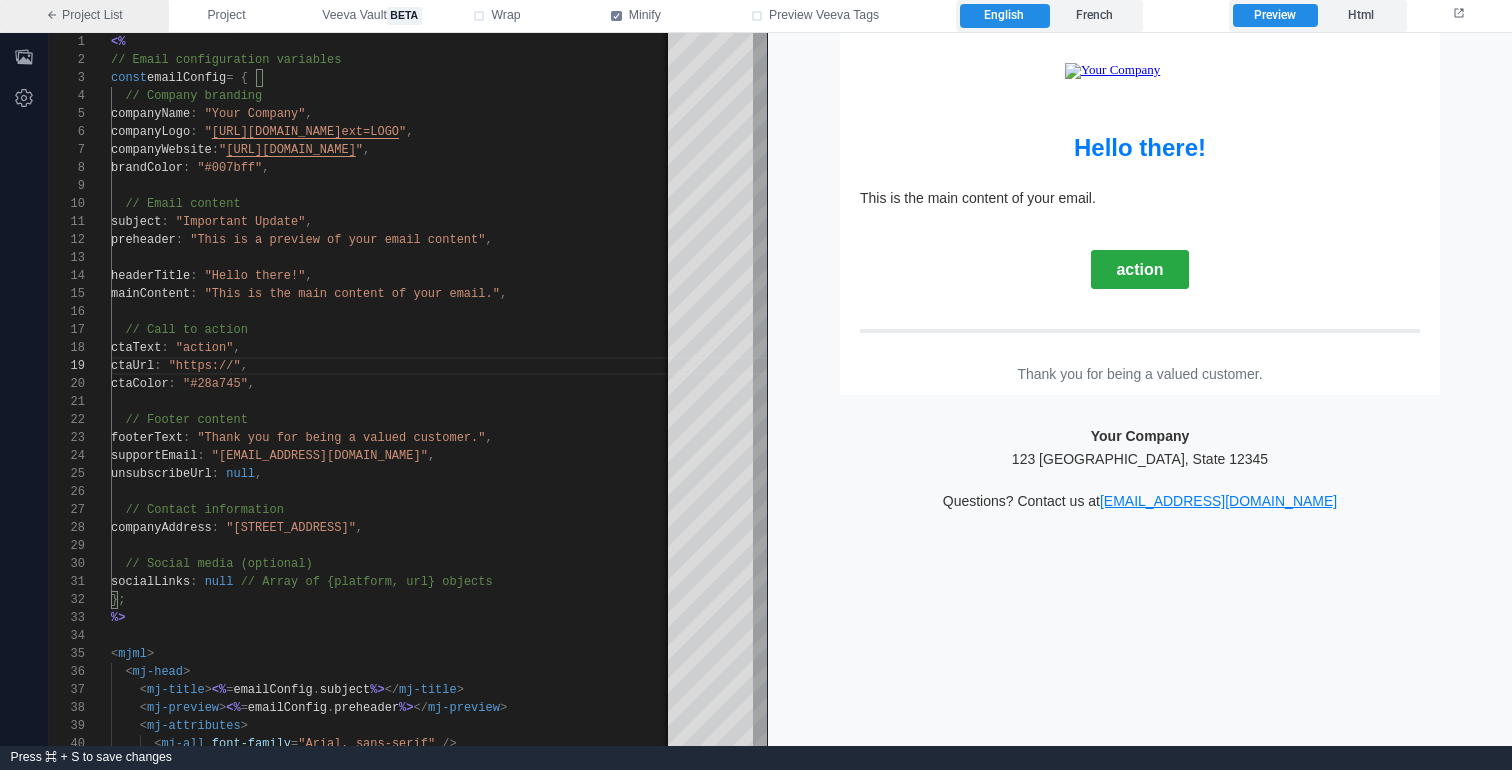 click on "Project List" at bounding box center (84, 16) 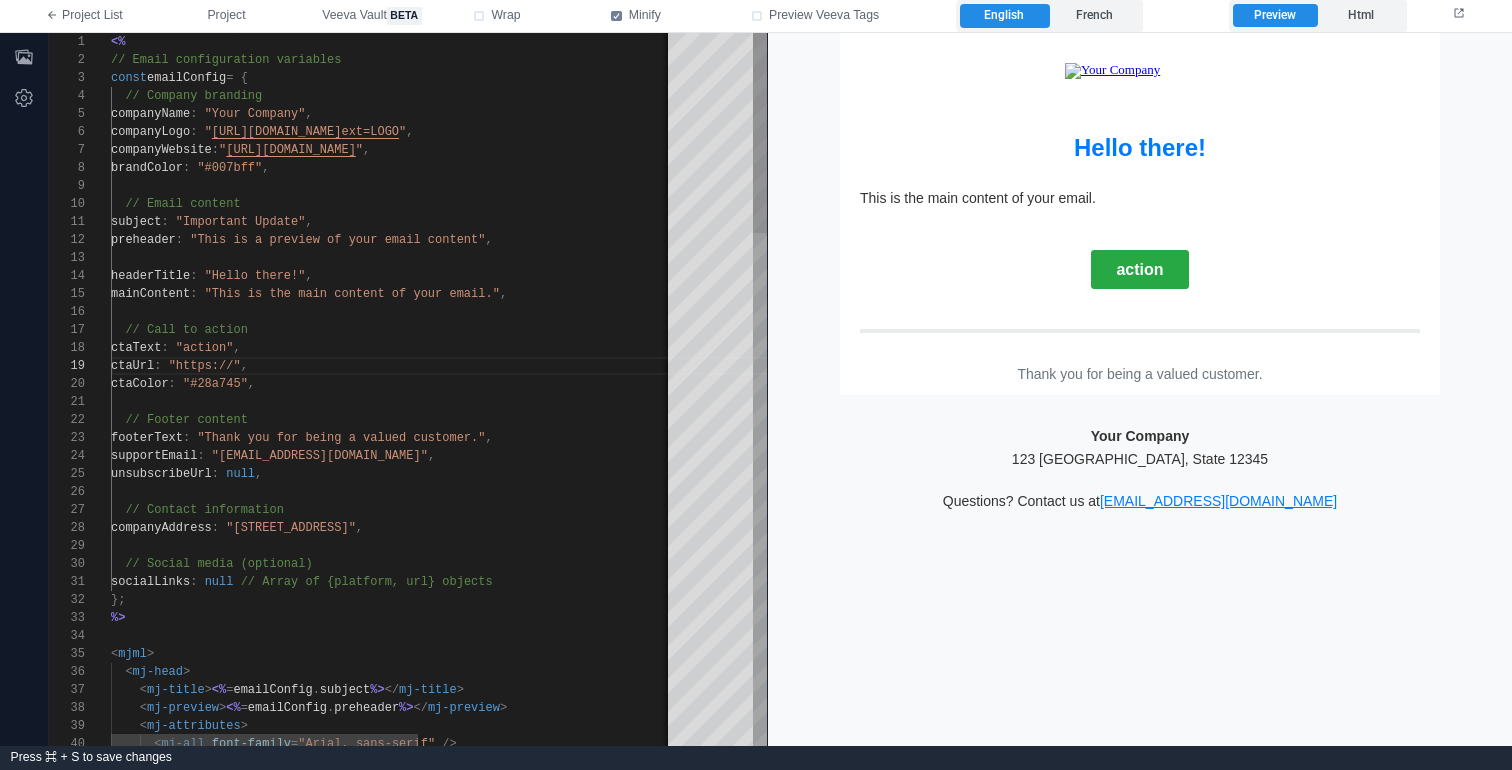 click on "// Call to action" at bounding box center [627, 330] 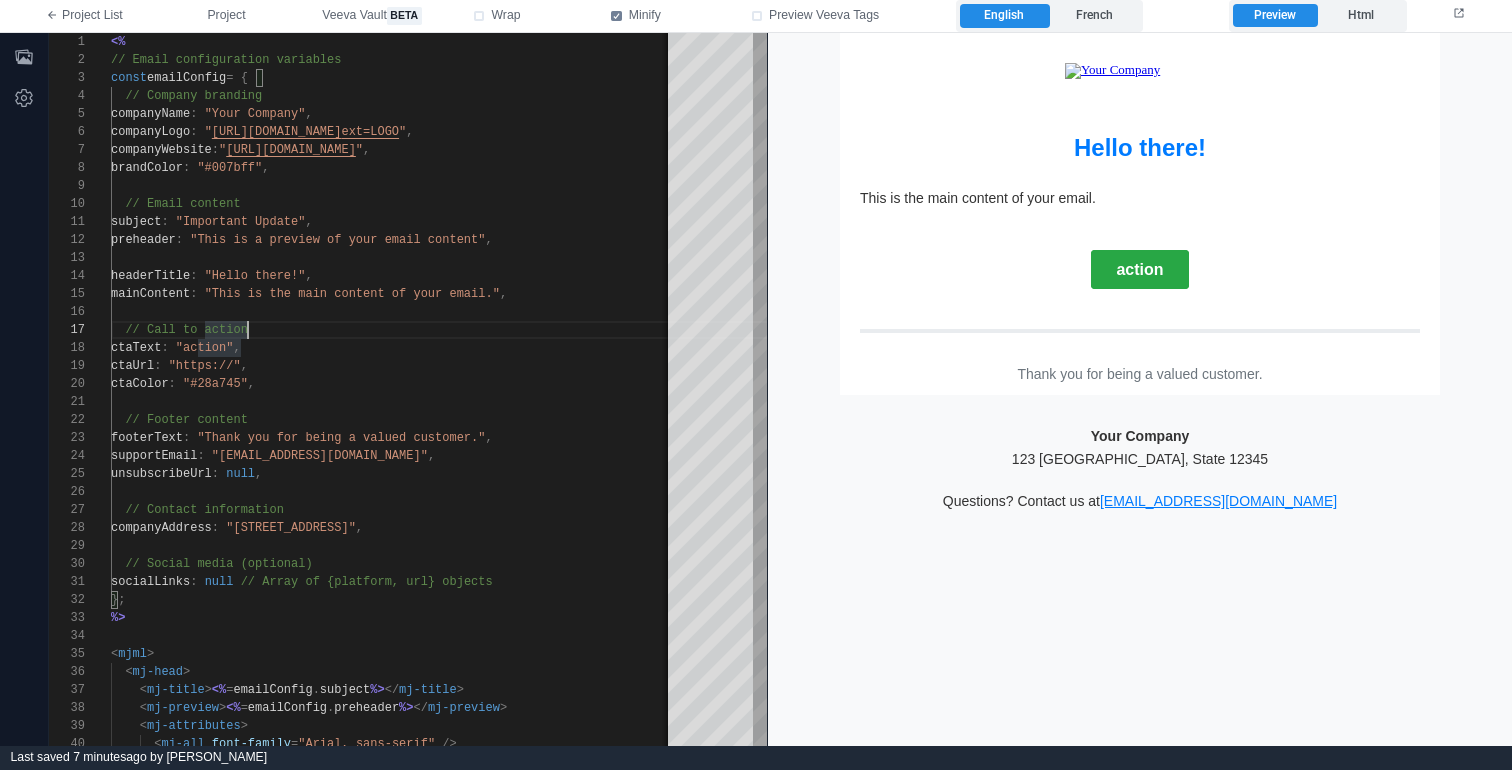 click on "Your Company
123   Business St, City, State   12345" at bounding box center (1140, 446) 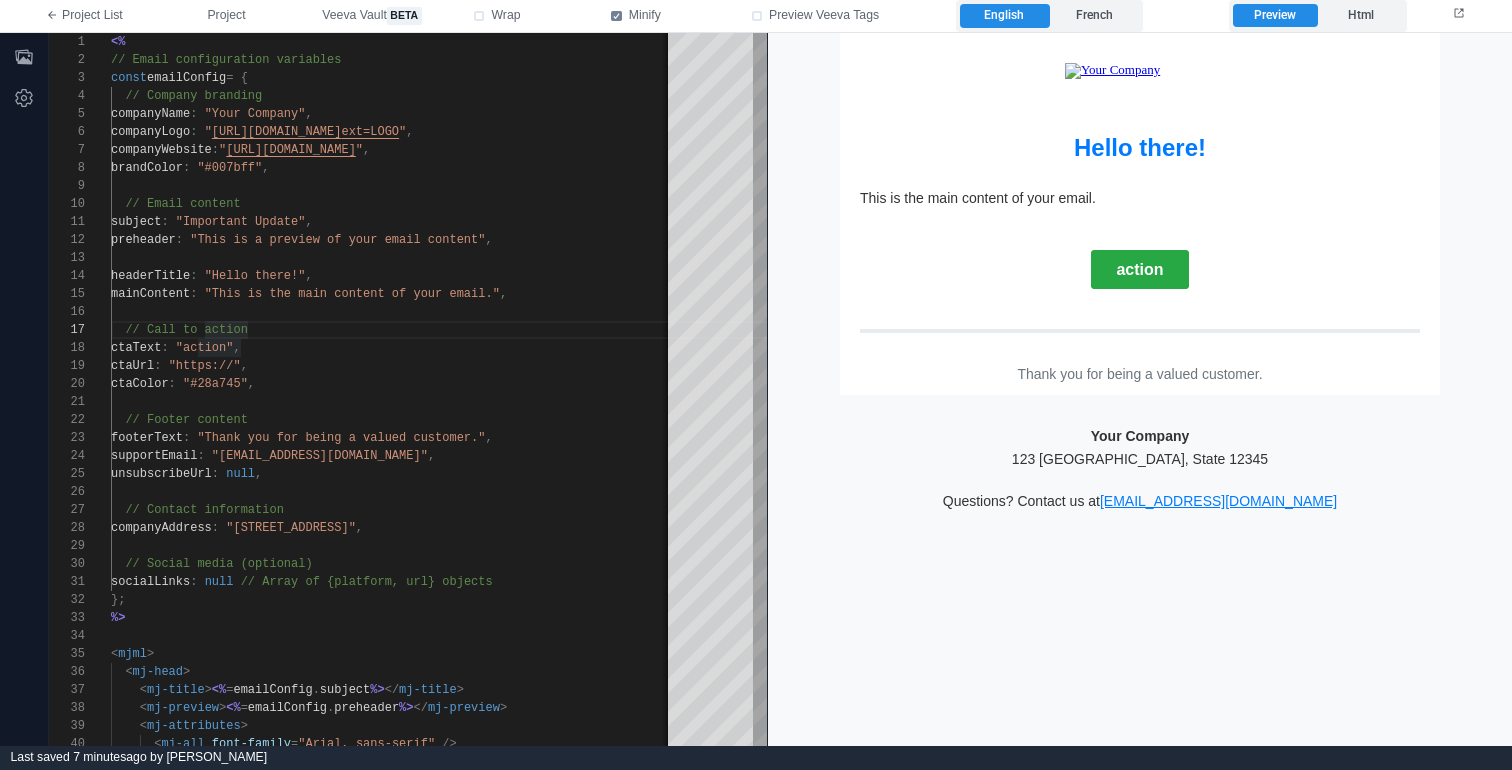 click on "Questions? Contact us at
support@yourcompany.com" at bounding box center (1140, 500) 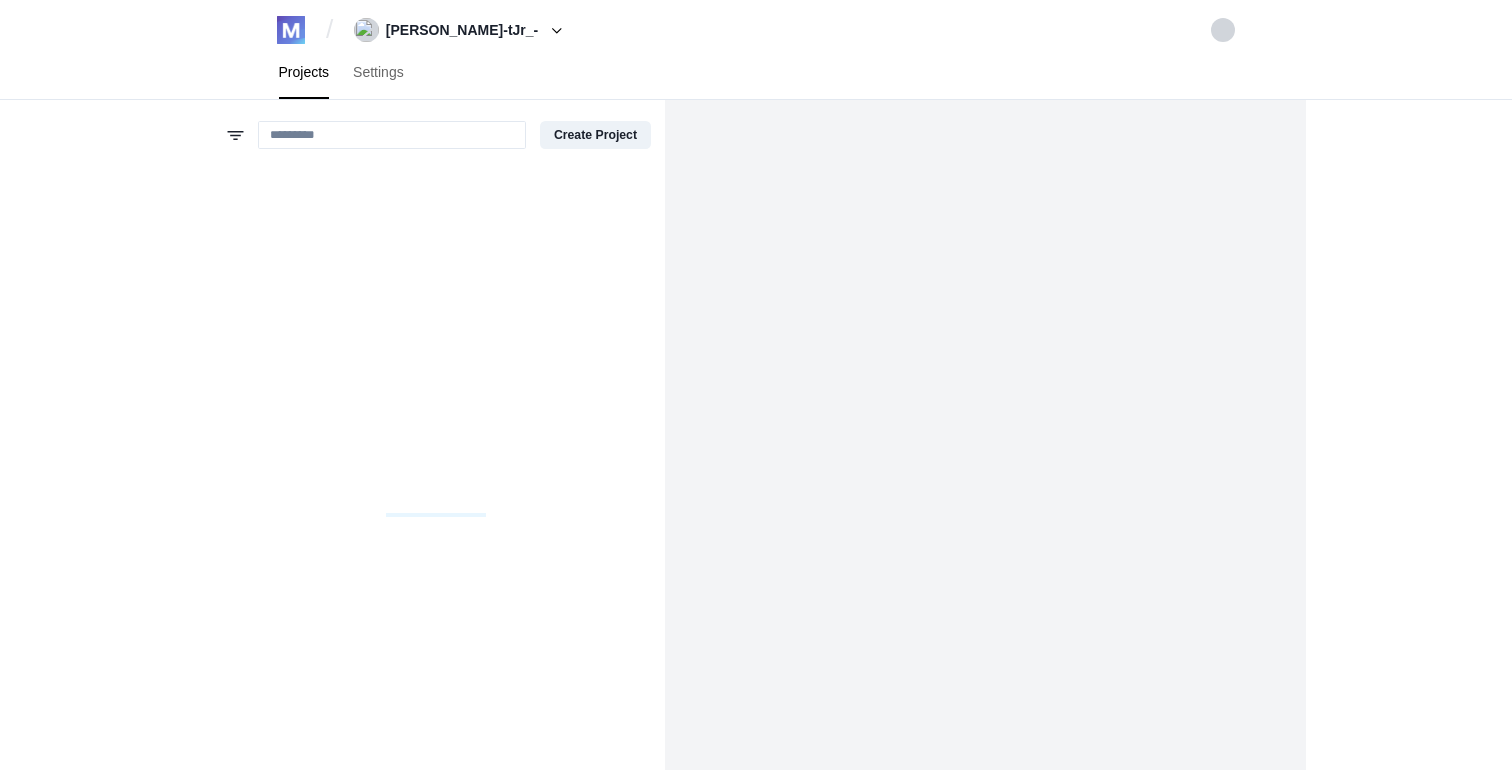 scroll, scrollTop: 0, scrollLeft: 0, axis: both 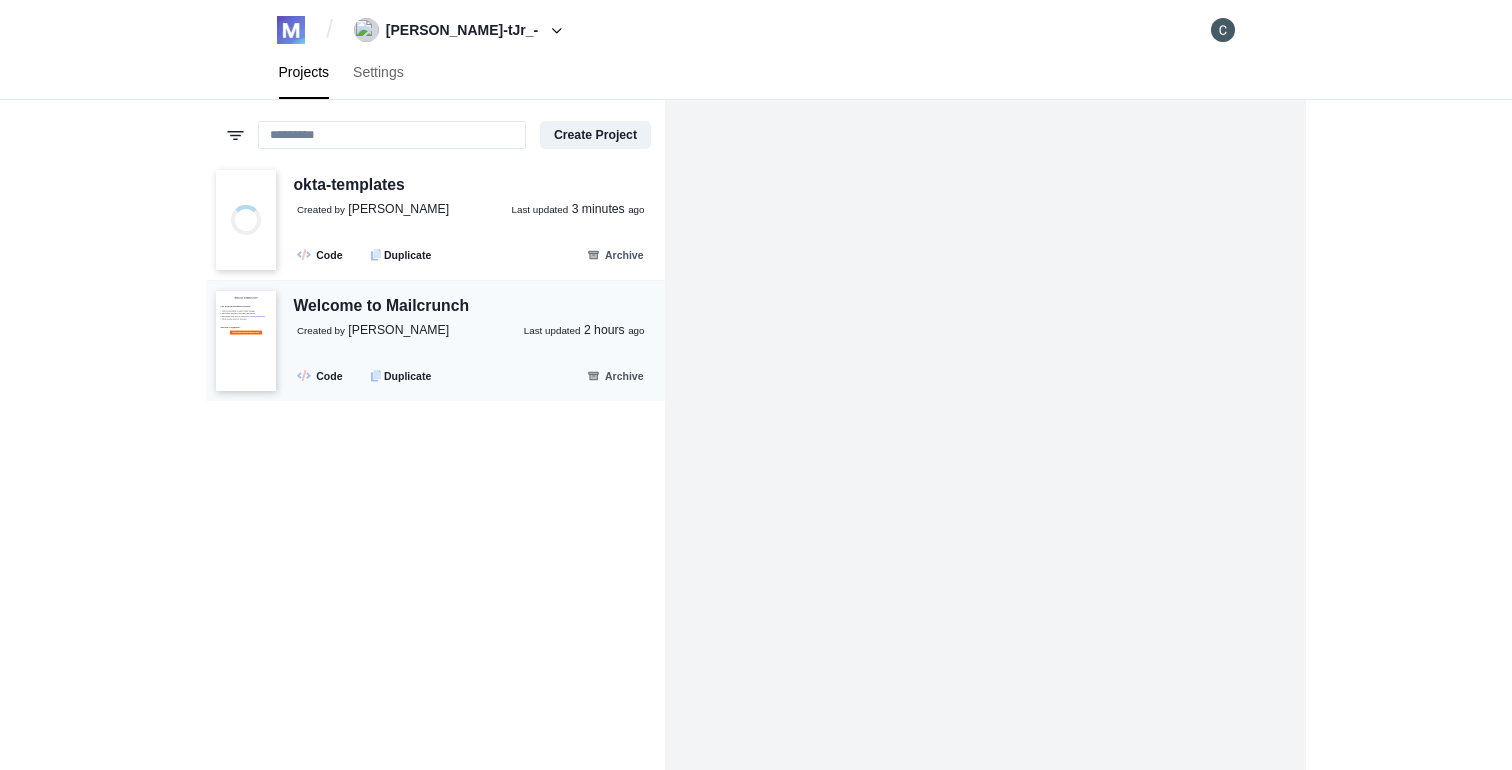 click on "Created by   [PERSON_NAME]" at bounding box center [373, 331] 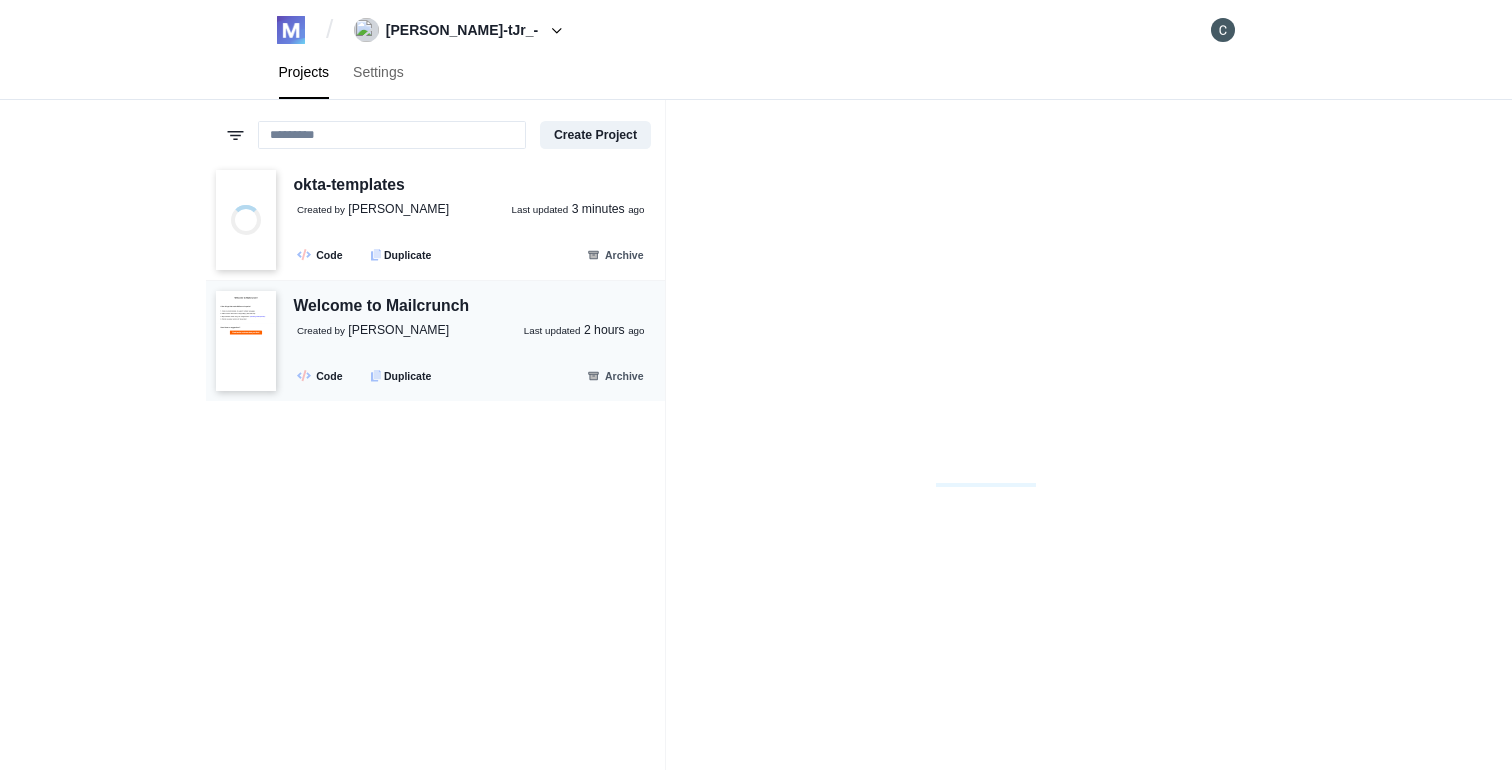 scroll, scrollTop: 0, scrollLeft: 0, axis: both 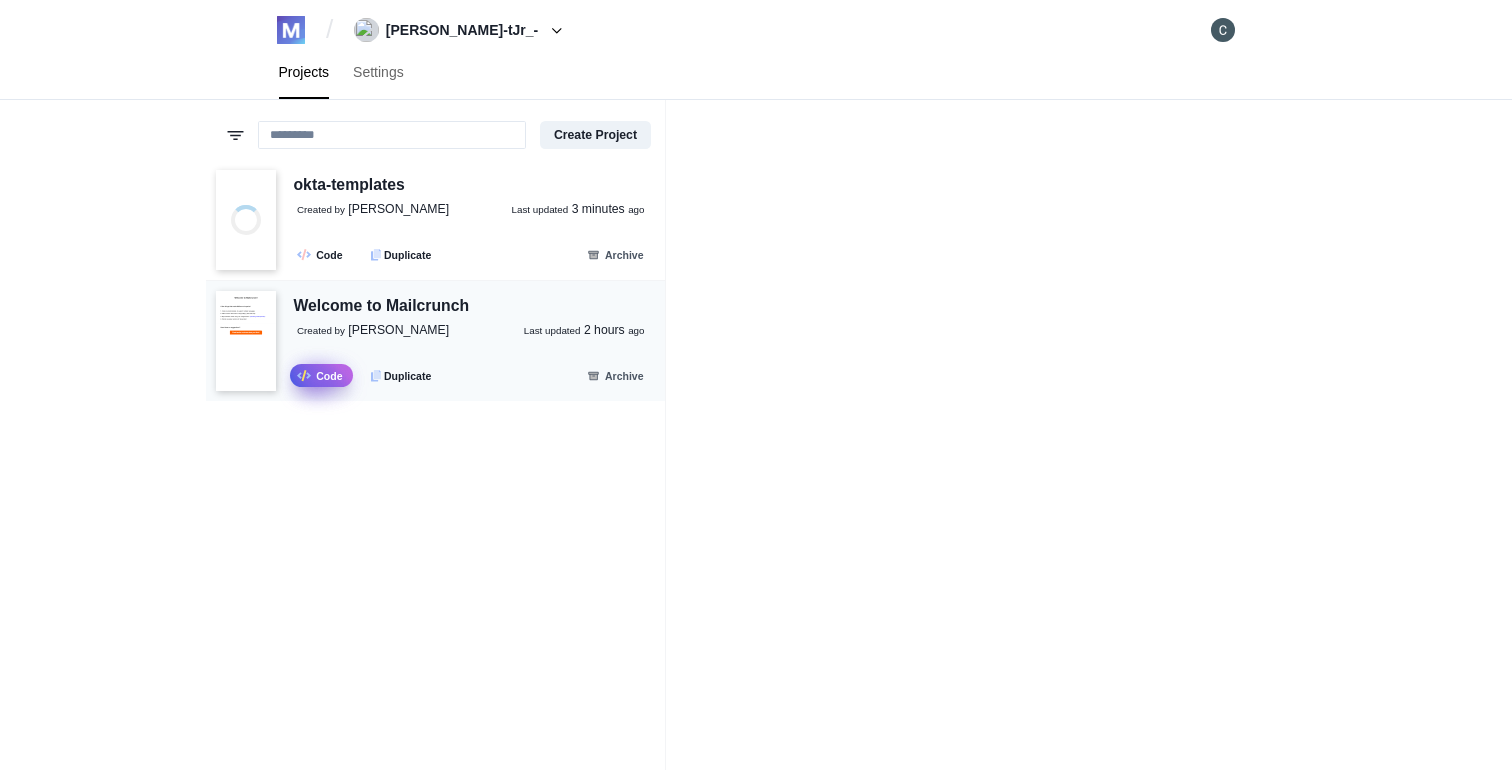click on ".fa-secondary{opacity:.4} Code" at bounding box center (321, 375) 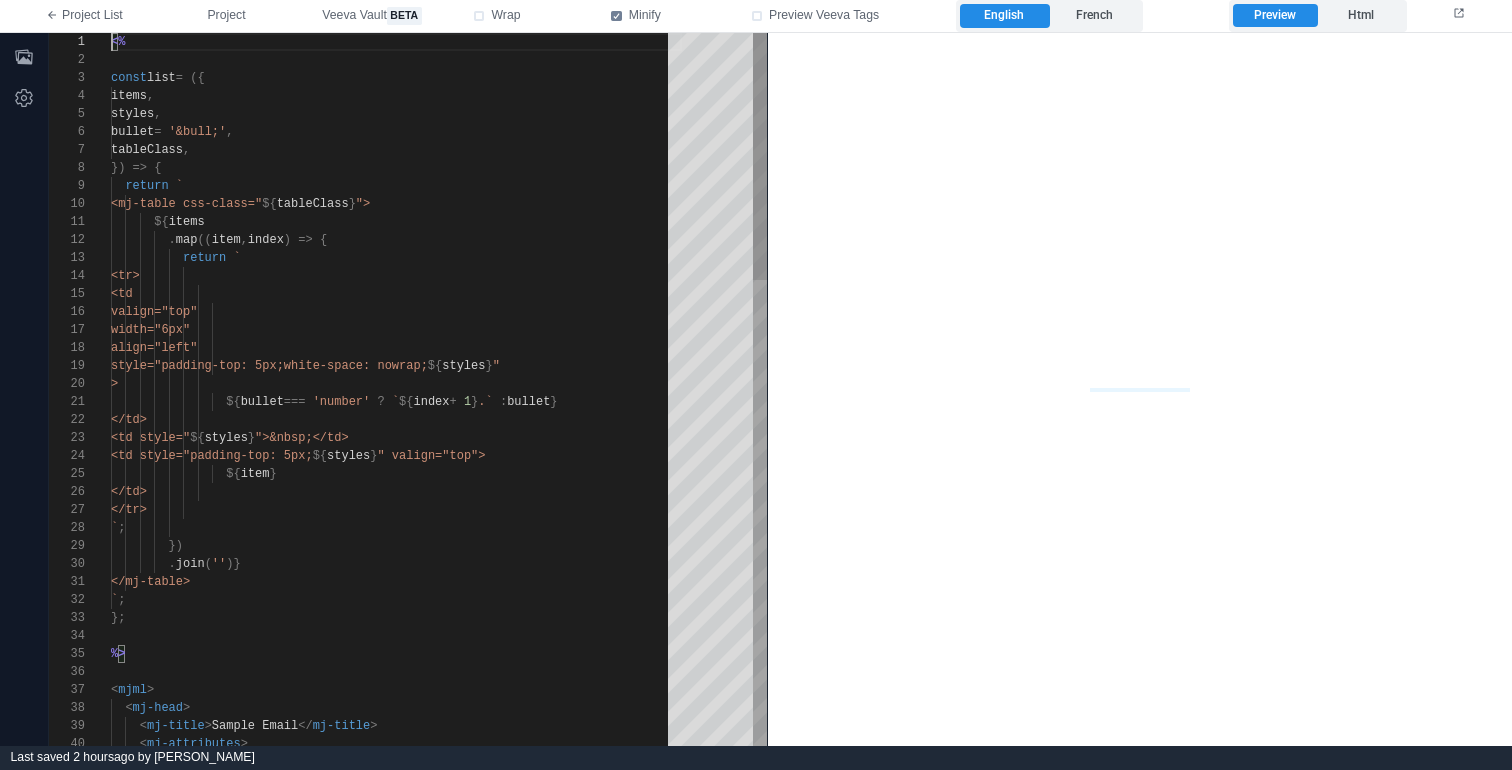 scroll, scrollTop: 0, scrollLeft: 0, axis: both 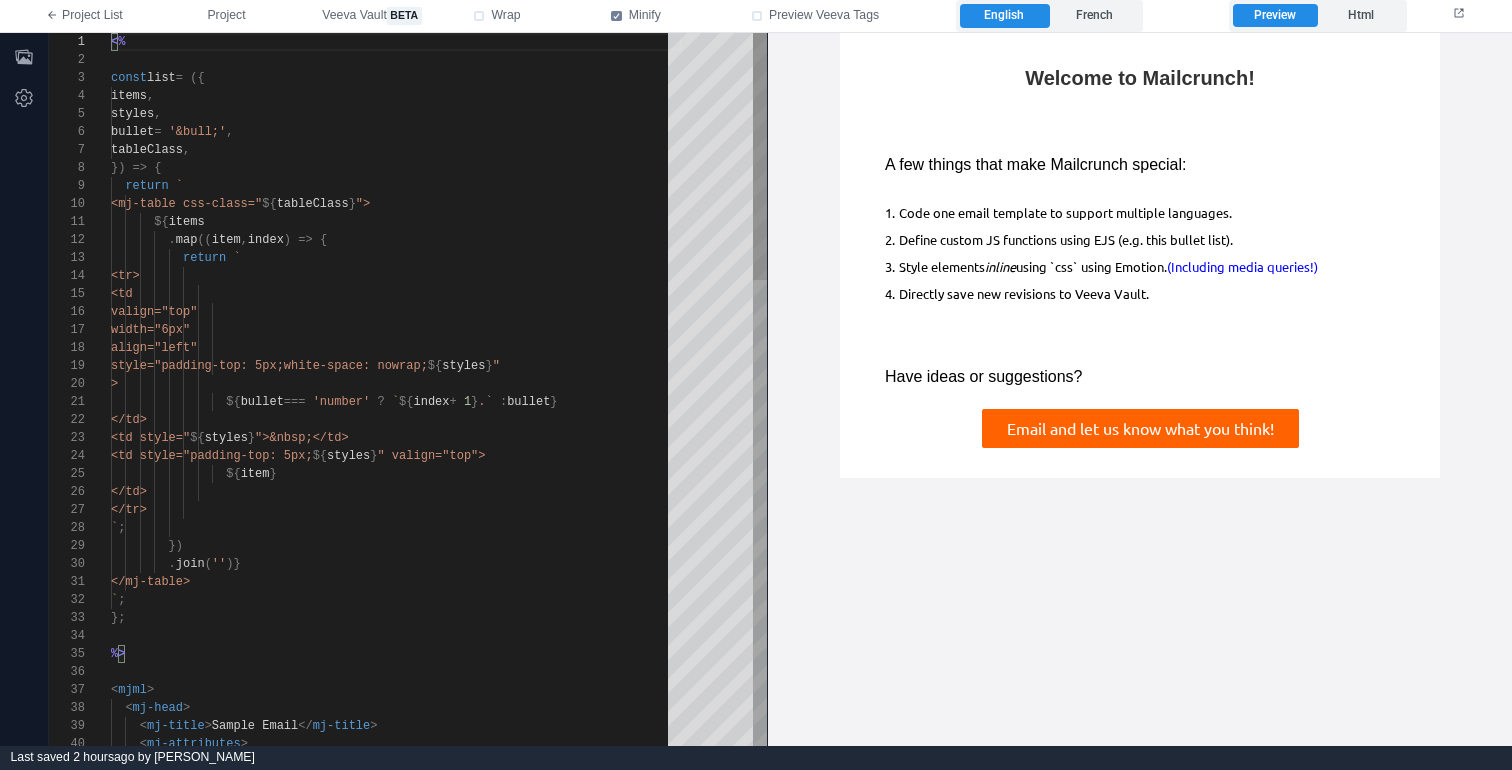 click on "})   =>   {" at bounding box center [396, 168] 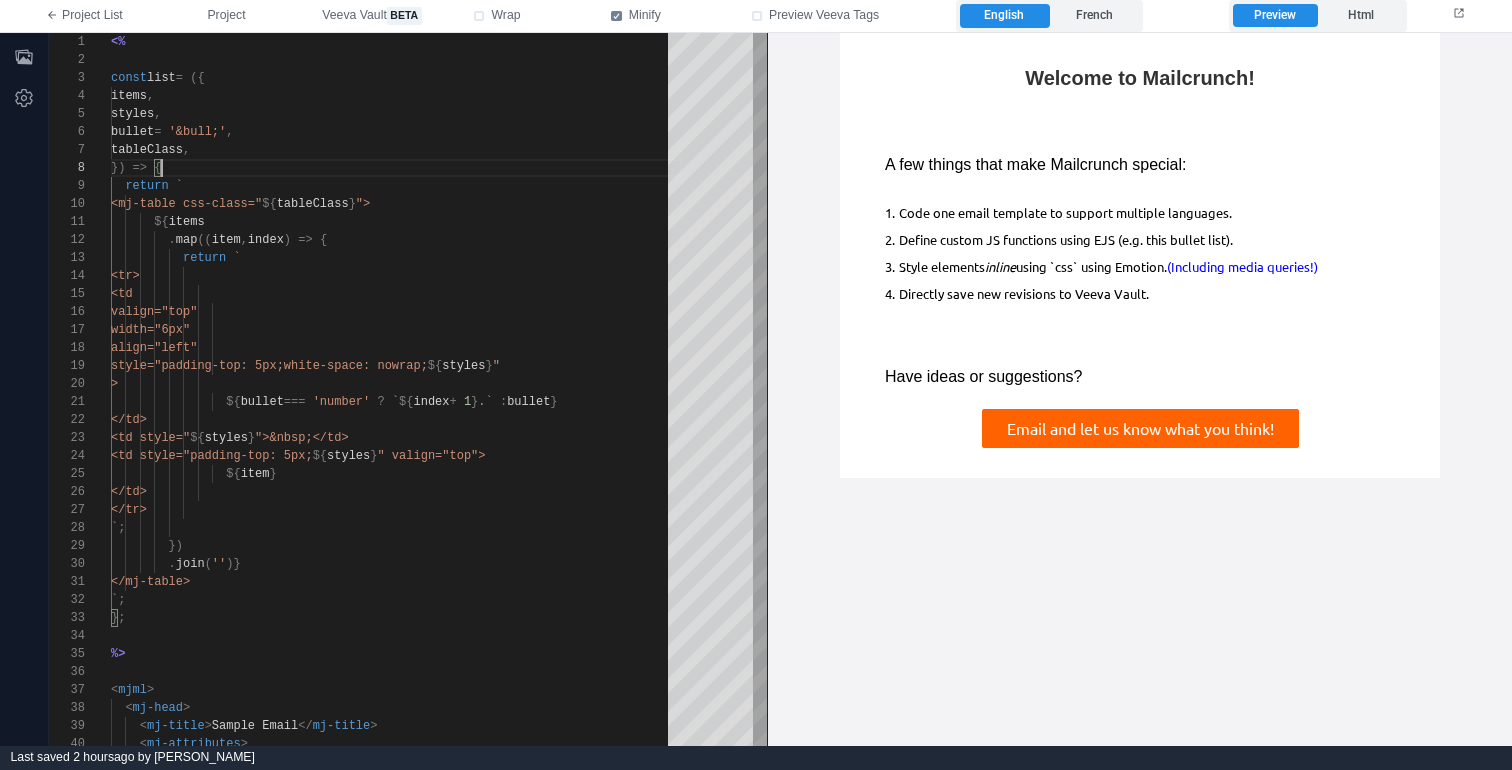 scroll, scrollTop: 126, scrollLeft: 0, axis: vertical 